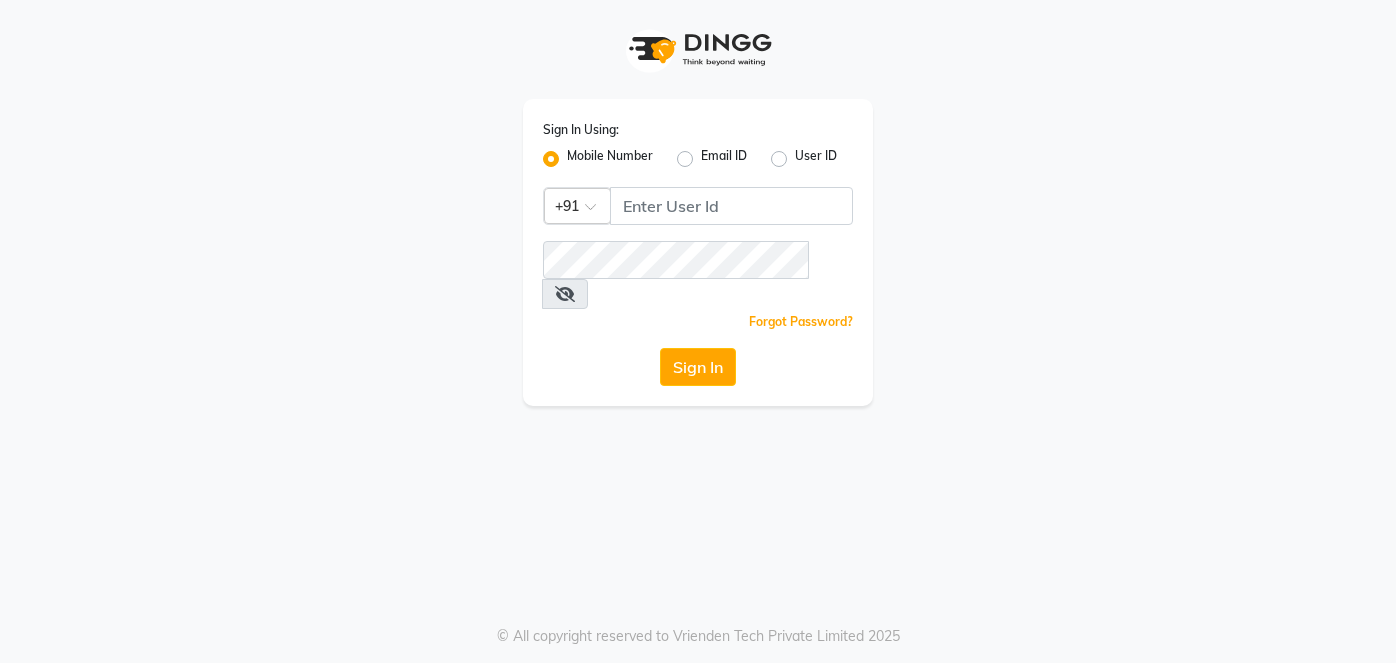 scroll, scrollTop: 0, scrollLeft: 0, axis: both 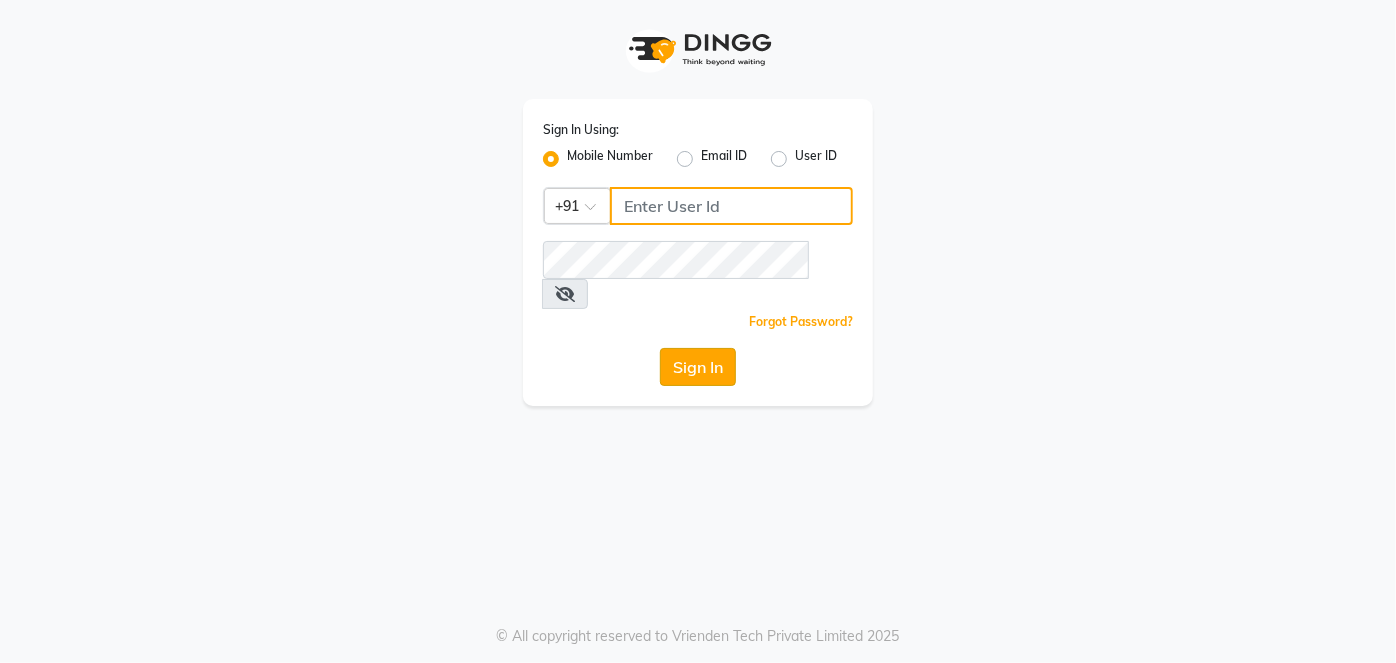type on "[PHONE]" 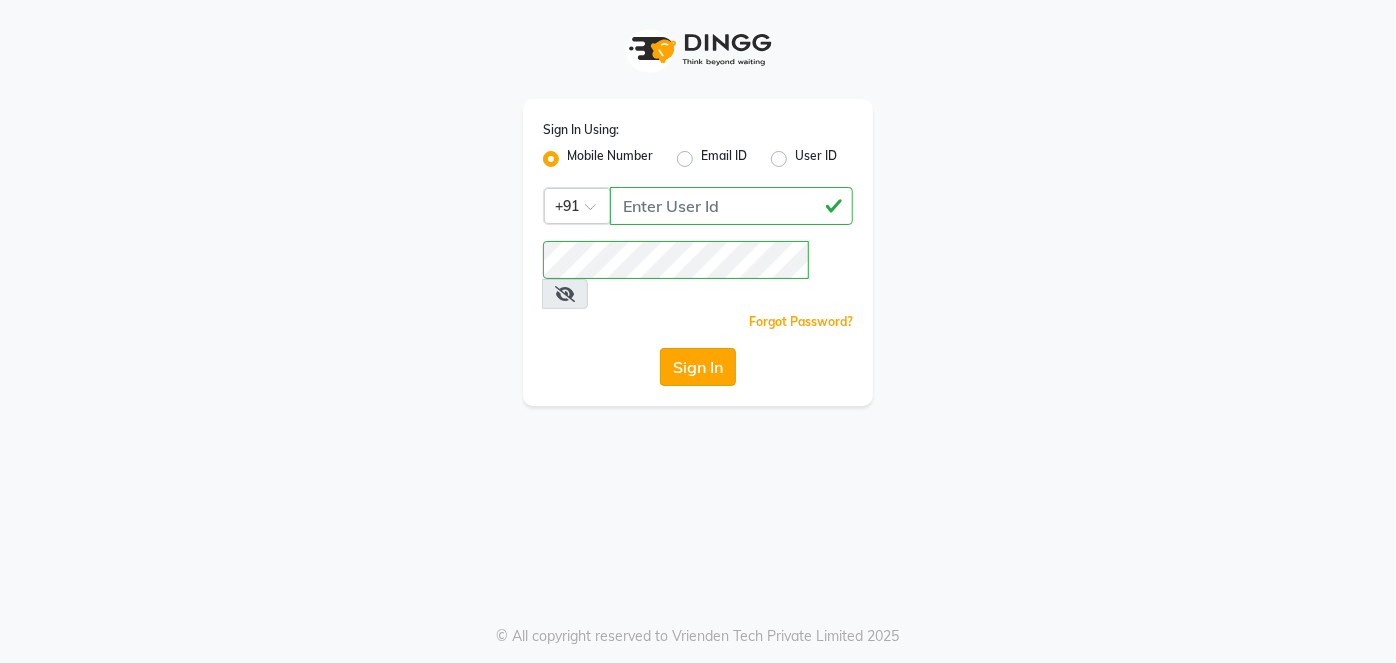 click on "Sign In" 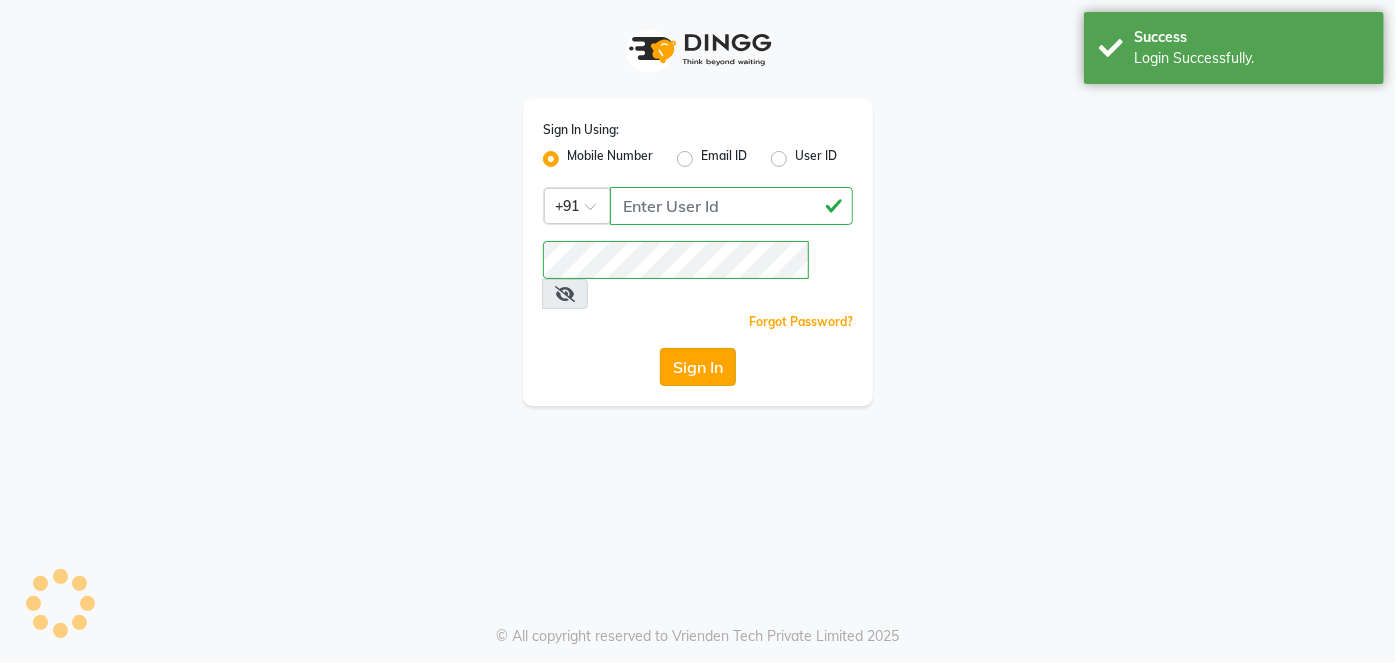 select on "5188" 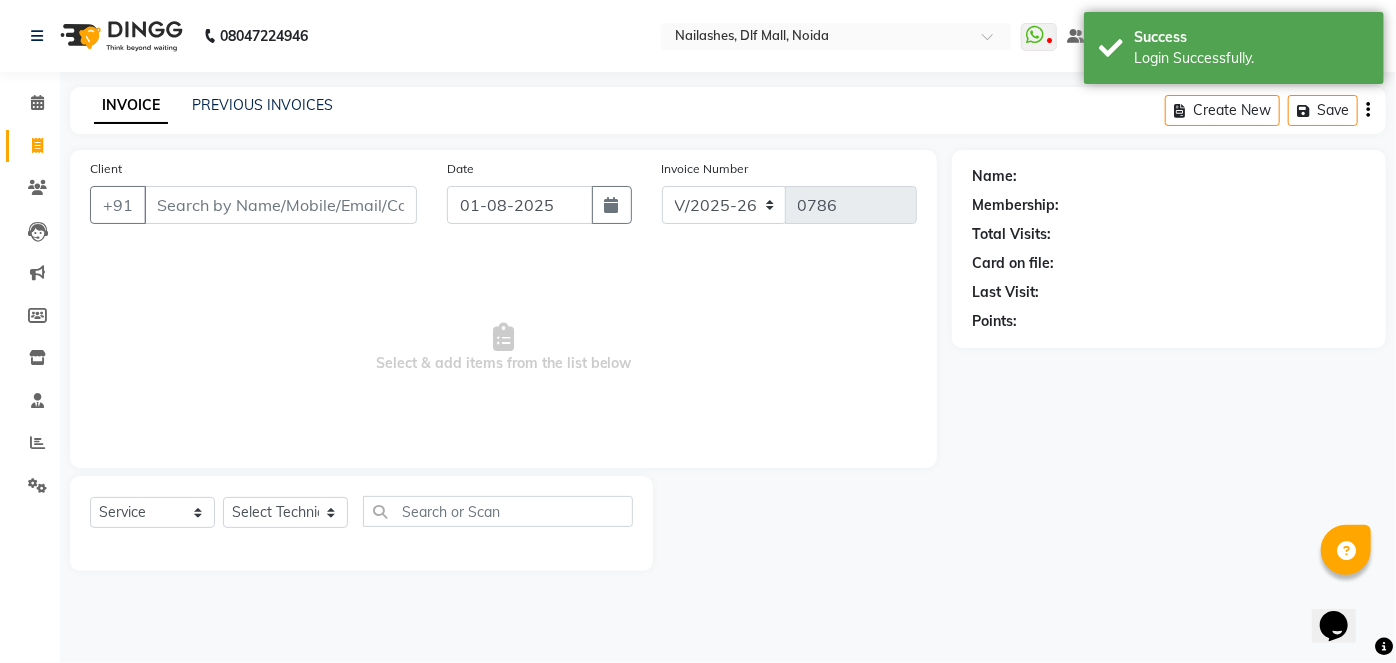 scroll, scrollTop: 0, scrollLeft: 0, axis: both 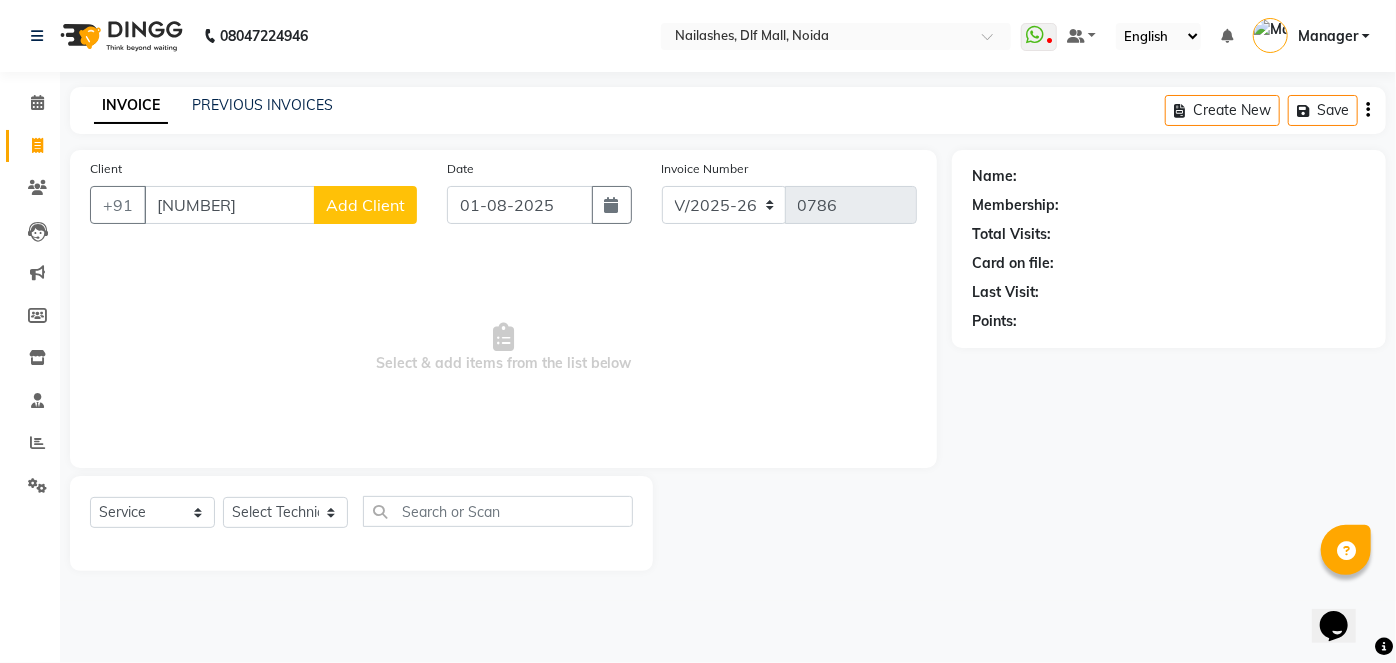 type on "[NUMBER]" 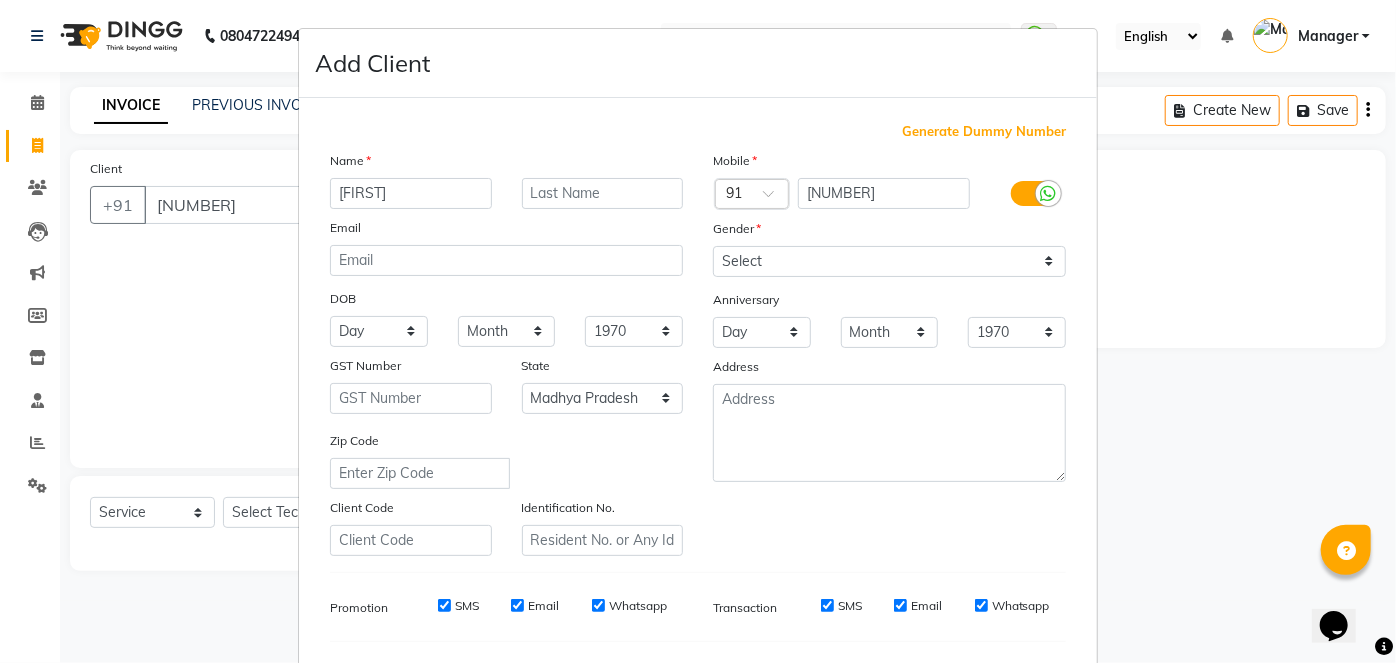 type on "[FIRST]" 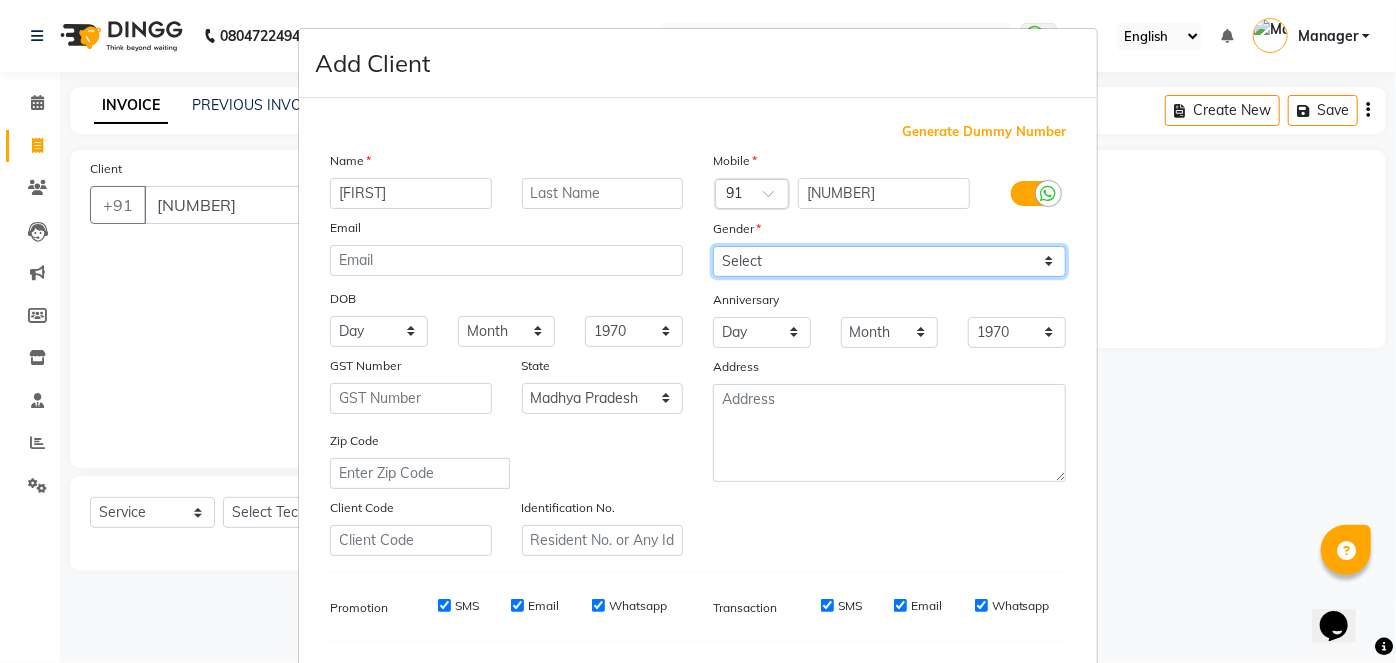 click on "Select Male Female Other Prefer Not To Say" at bounding box center (889, 261) 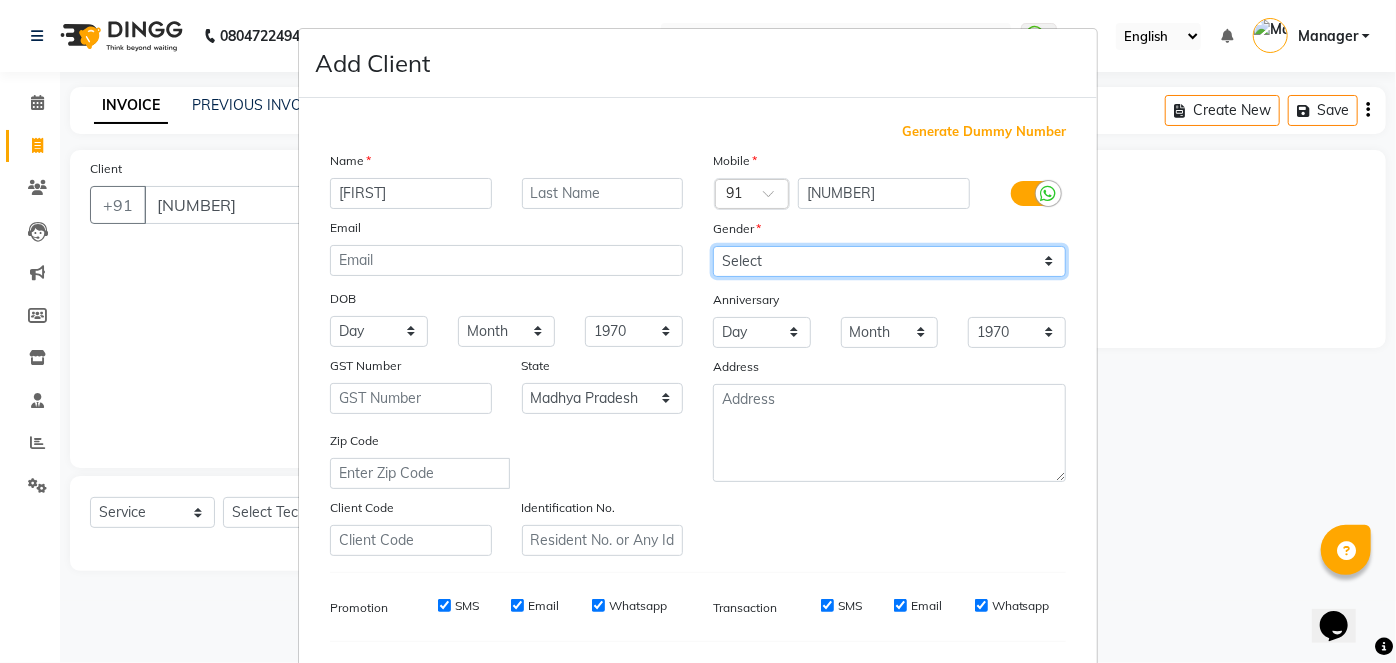 select on "female" 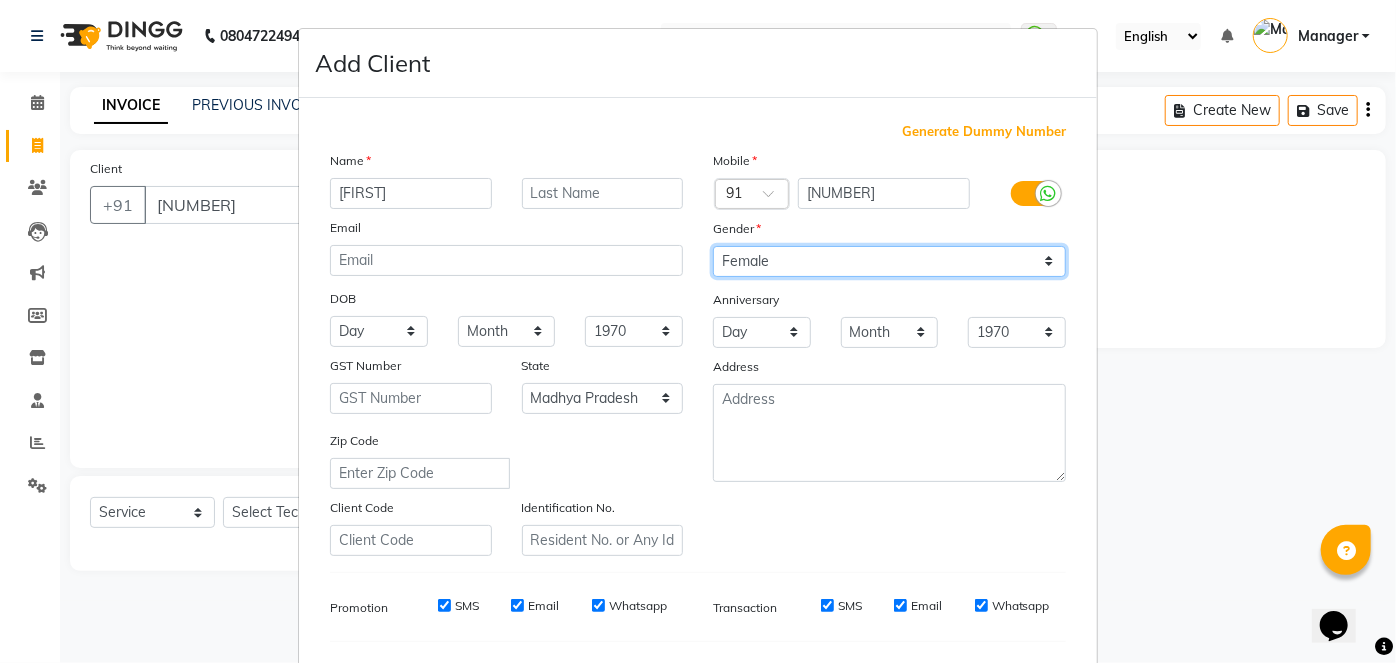 click on "Select Male Female Other Prefer Not To Say" at bounding box center (889, 261) 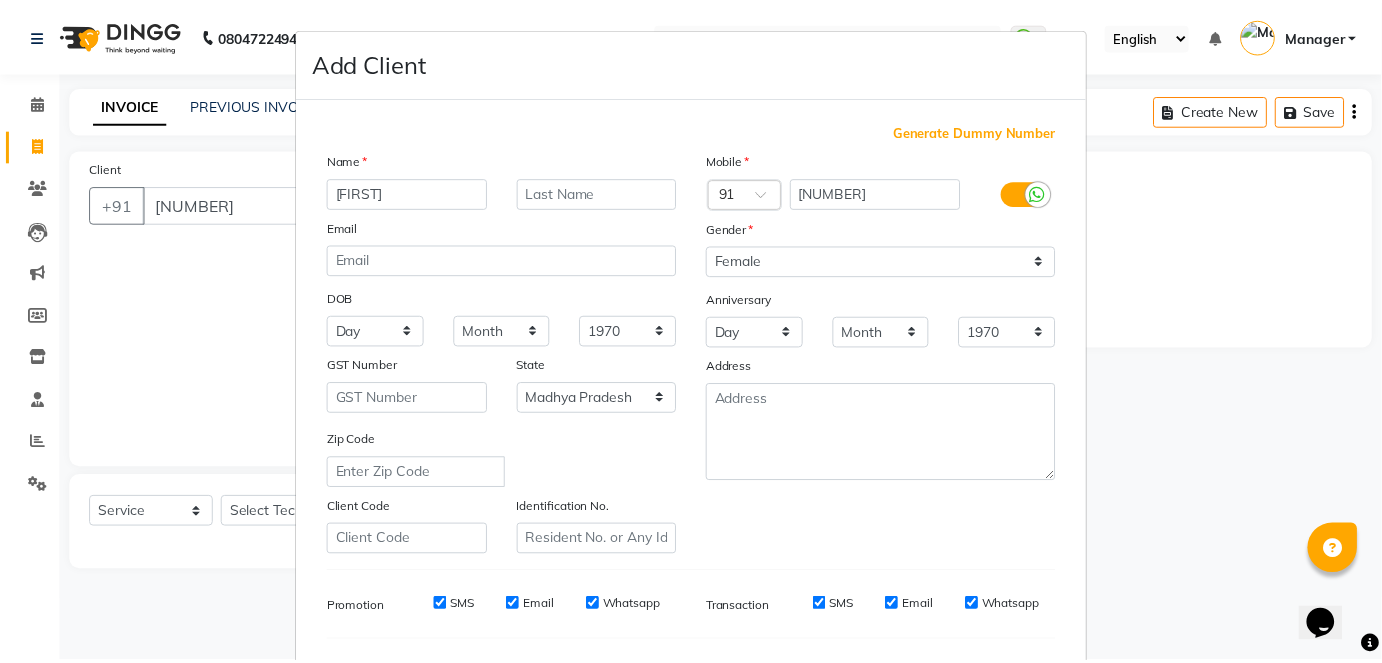 scroll, scrollTop: 258, scrollLeft: 0, axis: vertical 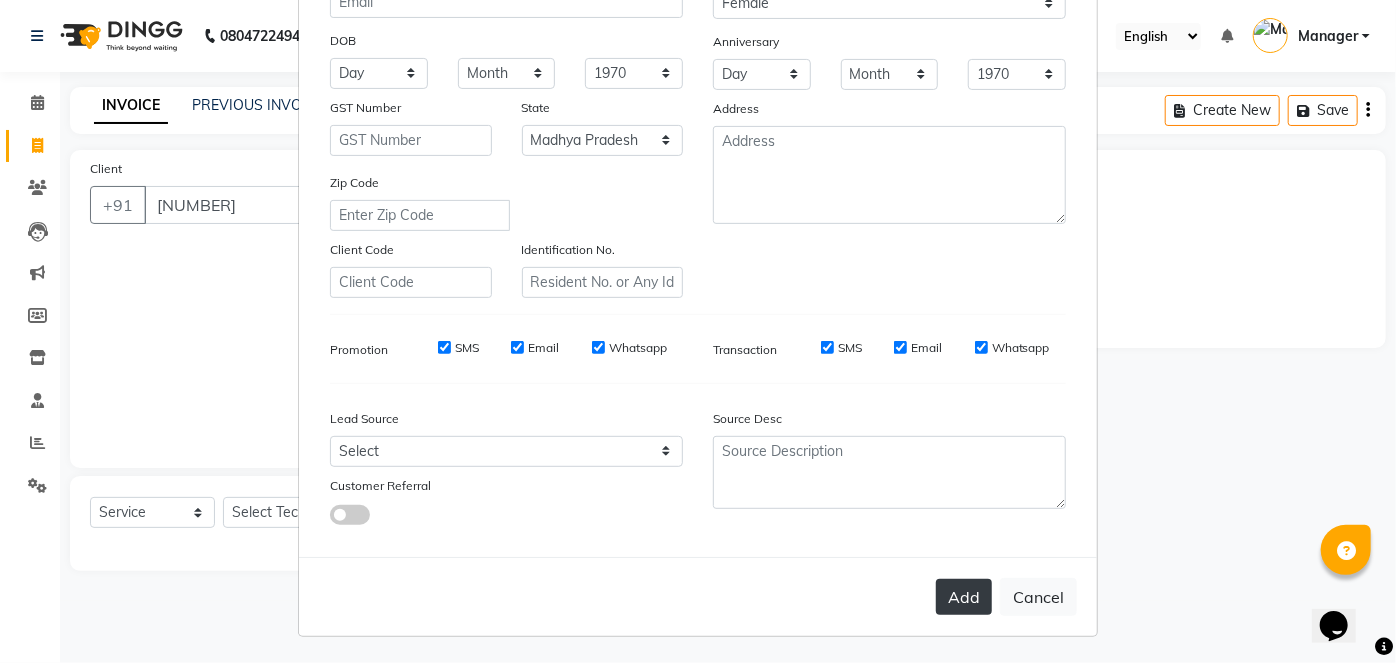 click on "Add" at bounding box center [964, 597] 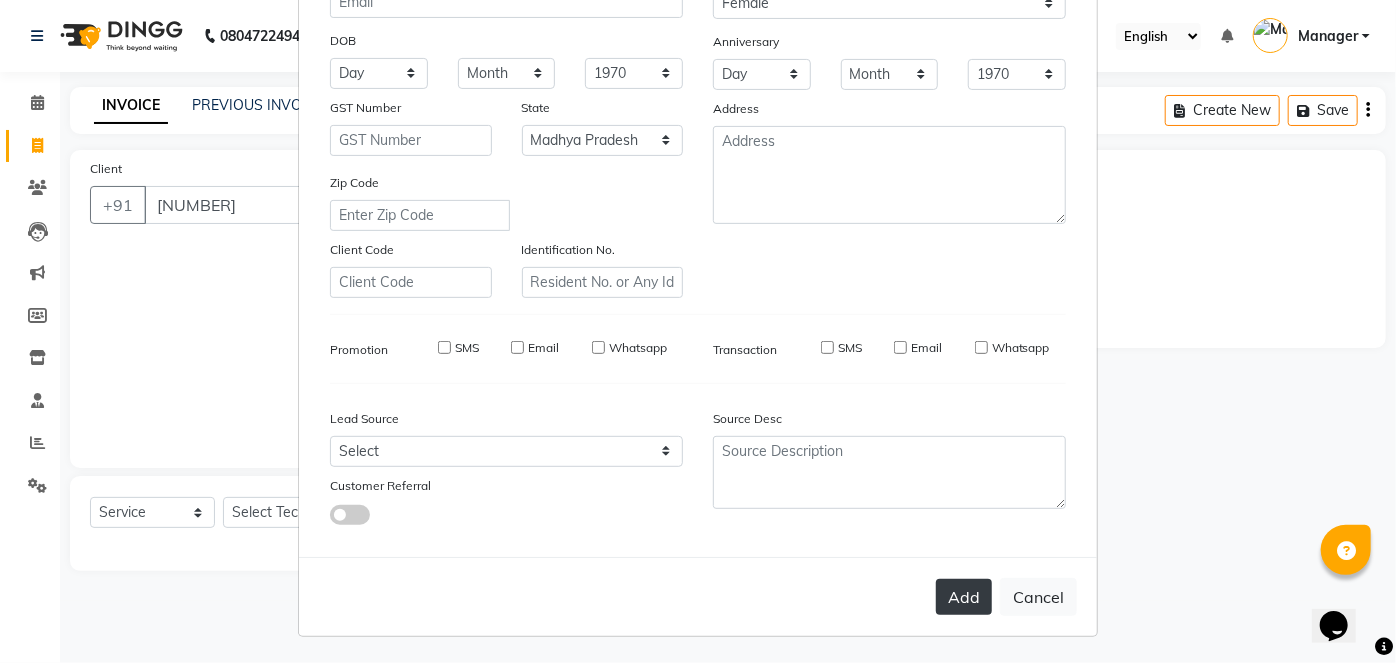 type 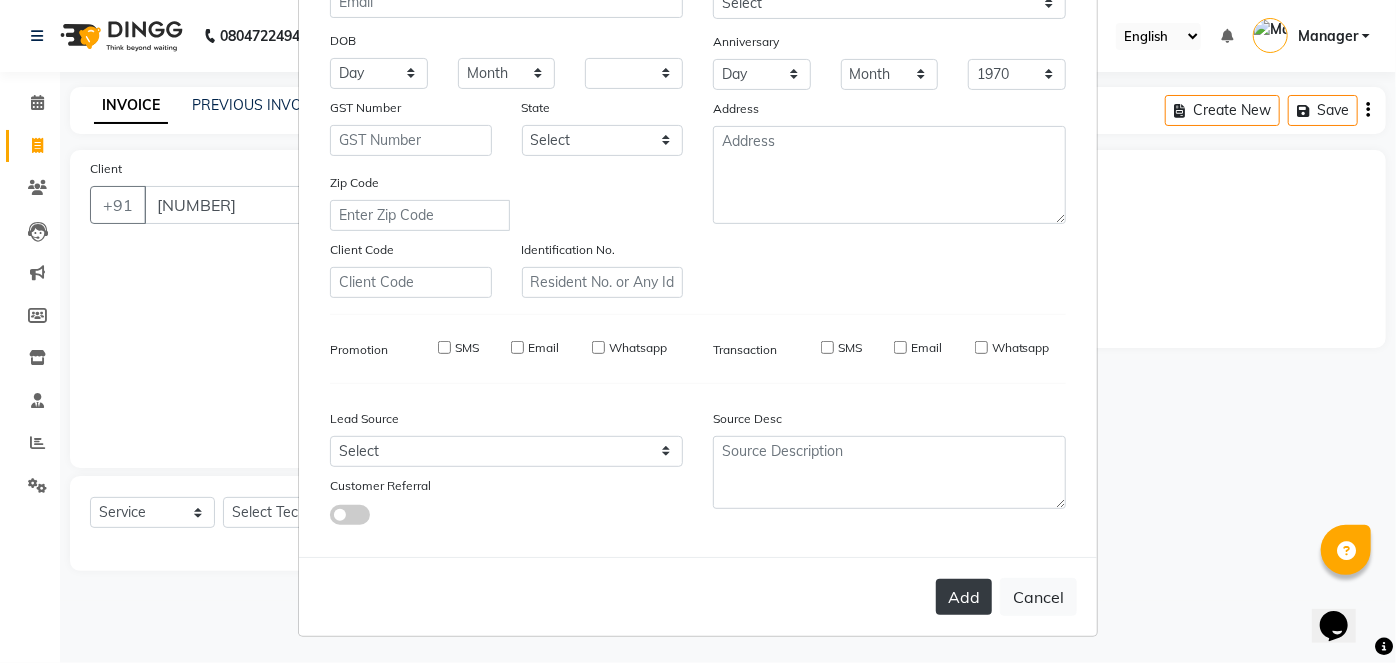 select 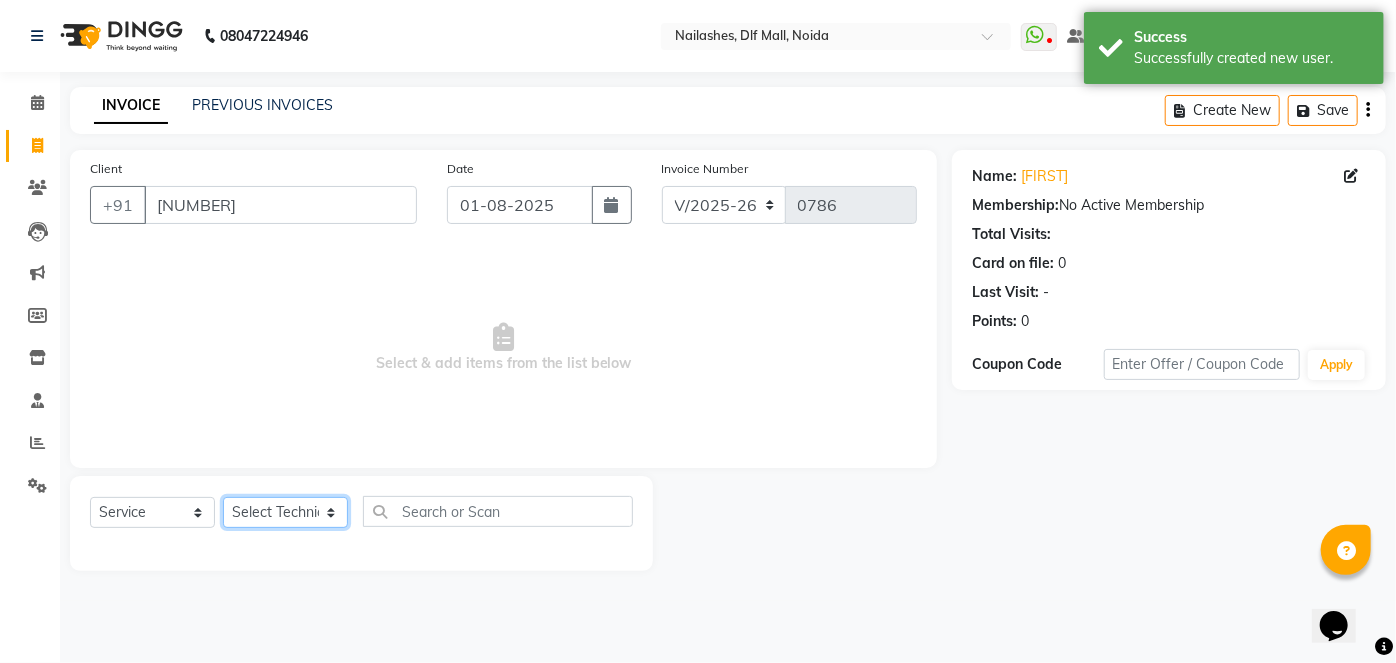 click on "Select Technician [FIRST] [FIRST] Manager [FIRST] [FIRST] [FIRST] [FIRST] [FIRST] [FIRST]" 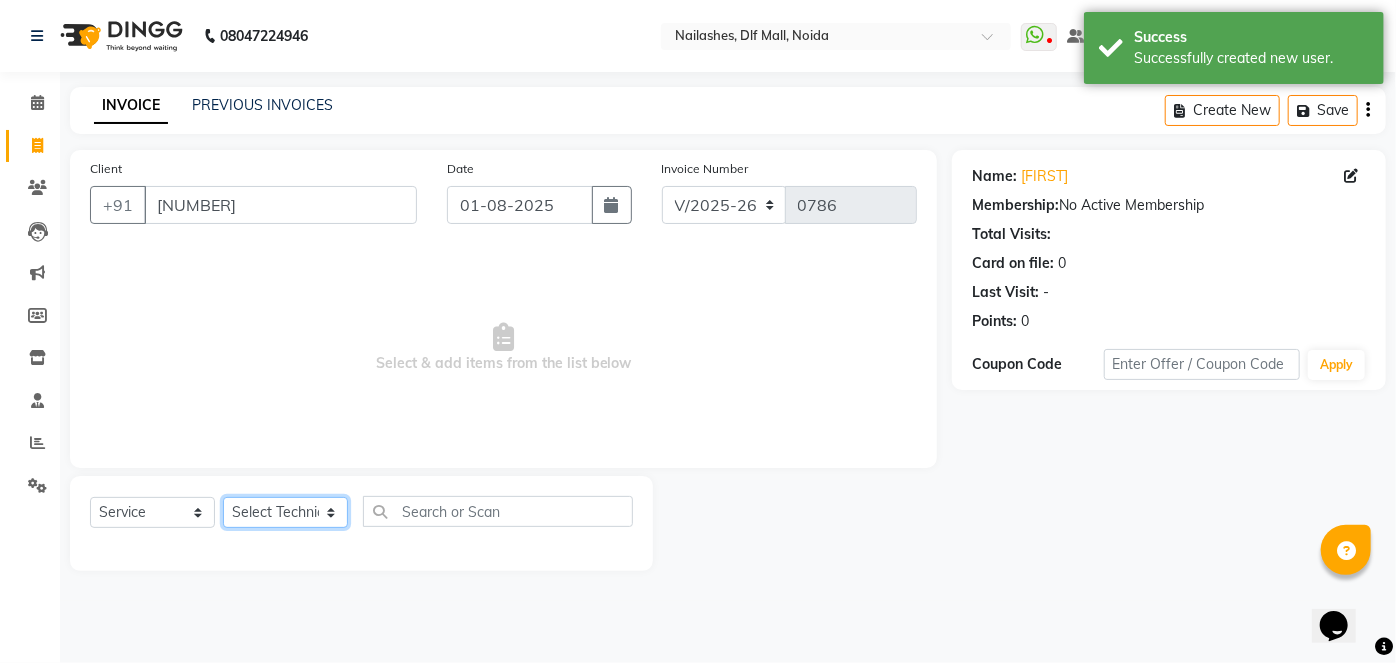 select on "35800" 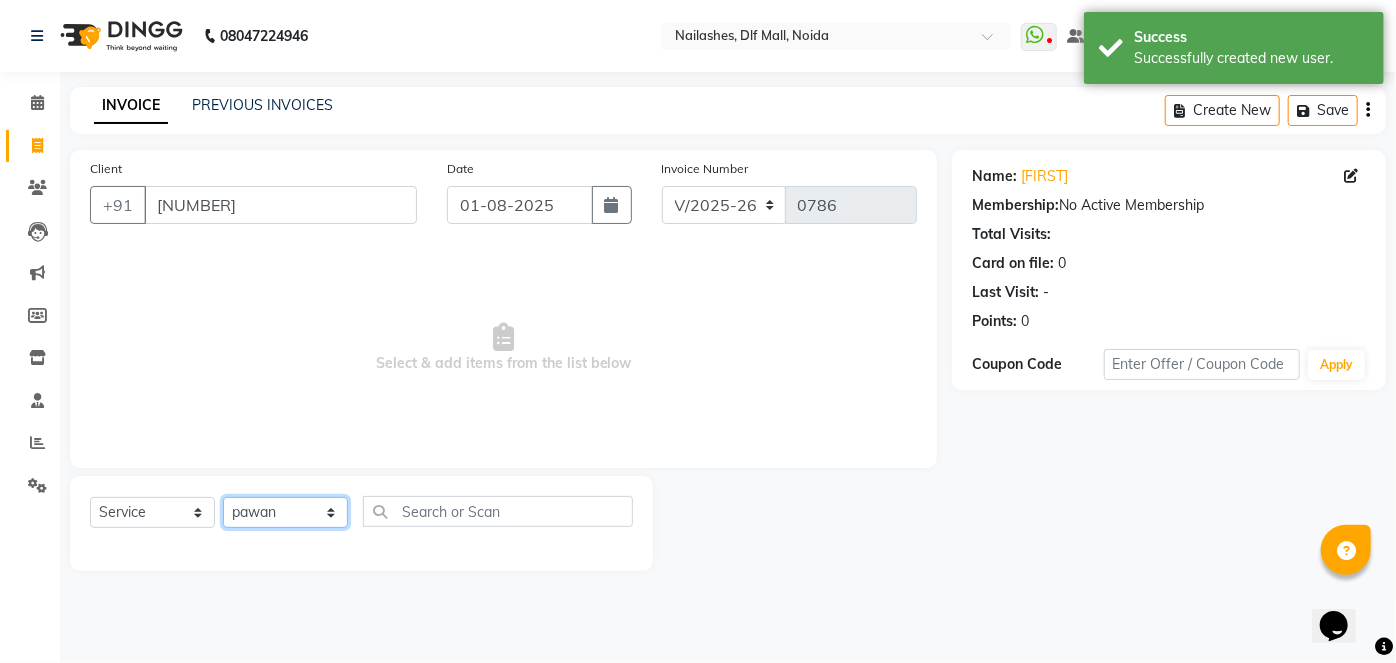 click on "Select Technician [FIRST] [FIRST] Manager [FIRST] [FIRST] [FIRST] [FIRST] [FIRST] [FIRST]" 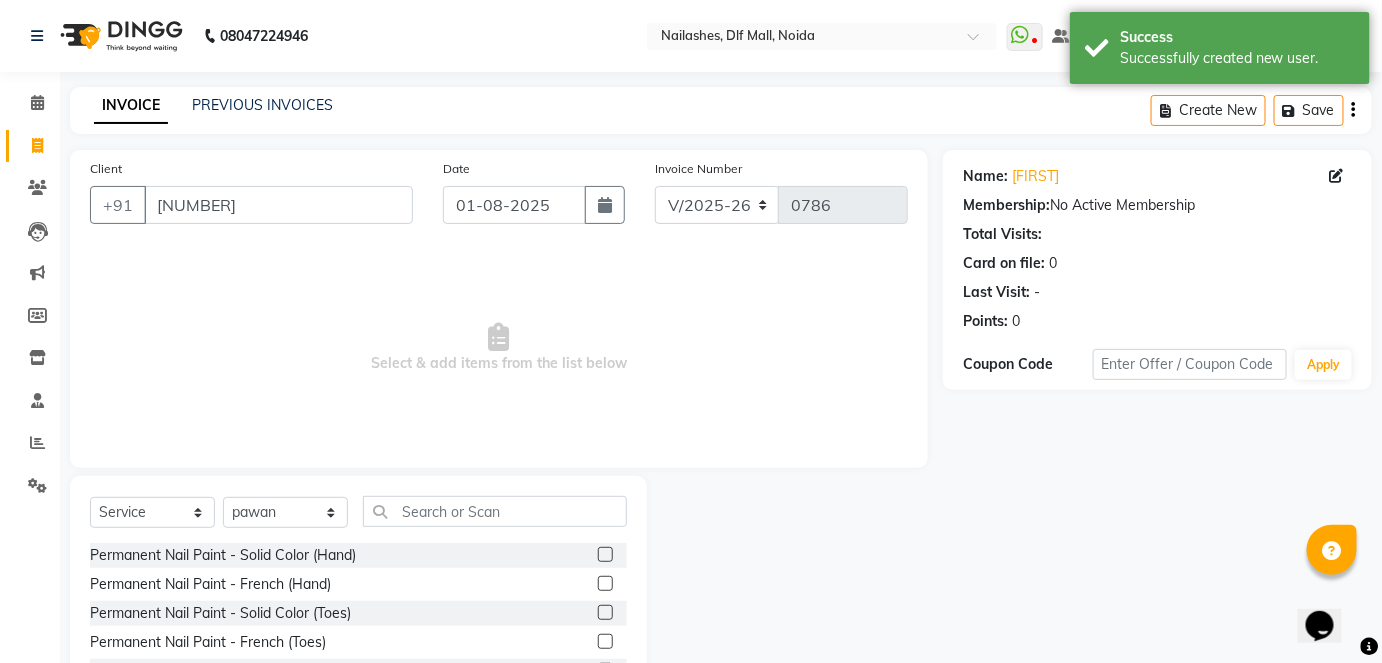click on "Permanent Nail Paint - Solid Color (Toes)" 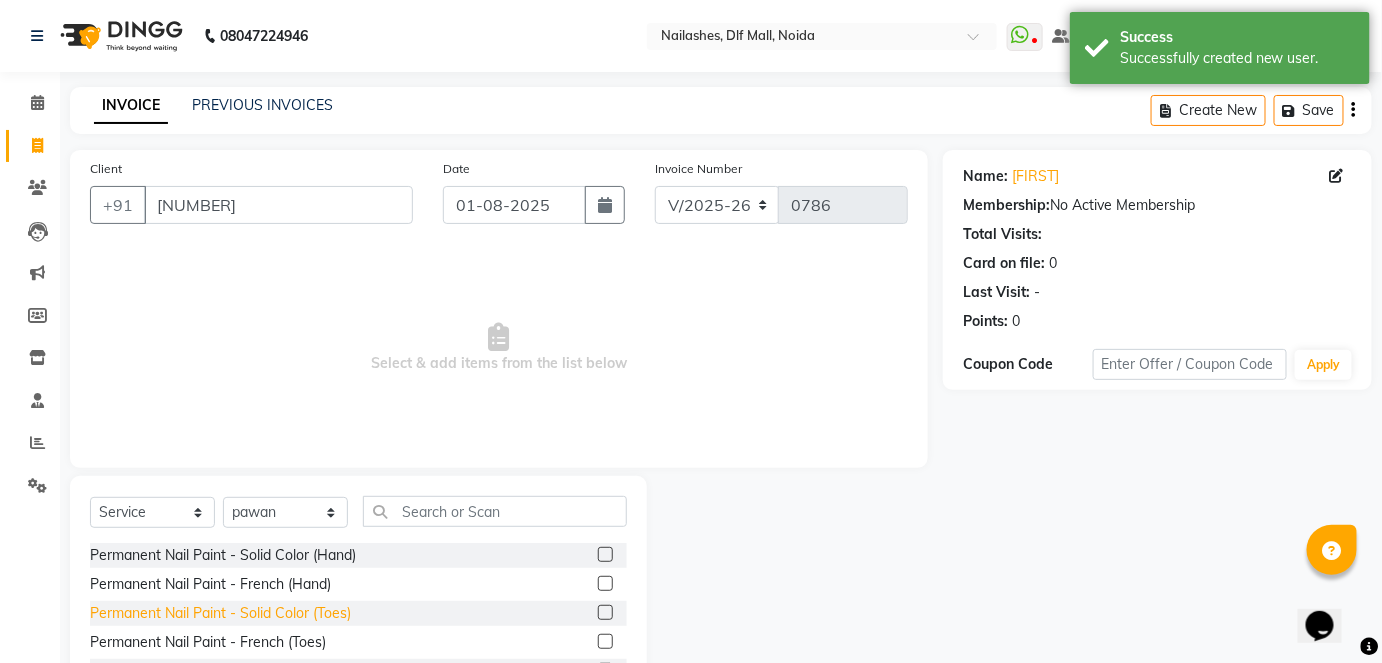click on "Permanent Nail Paint - Solid Color (Toes)" 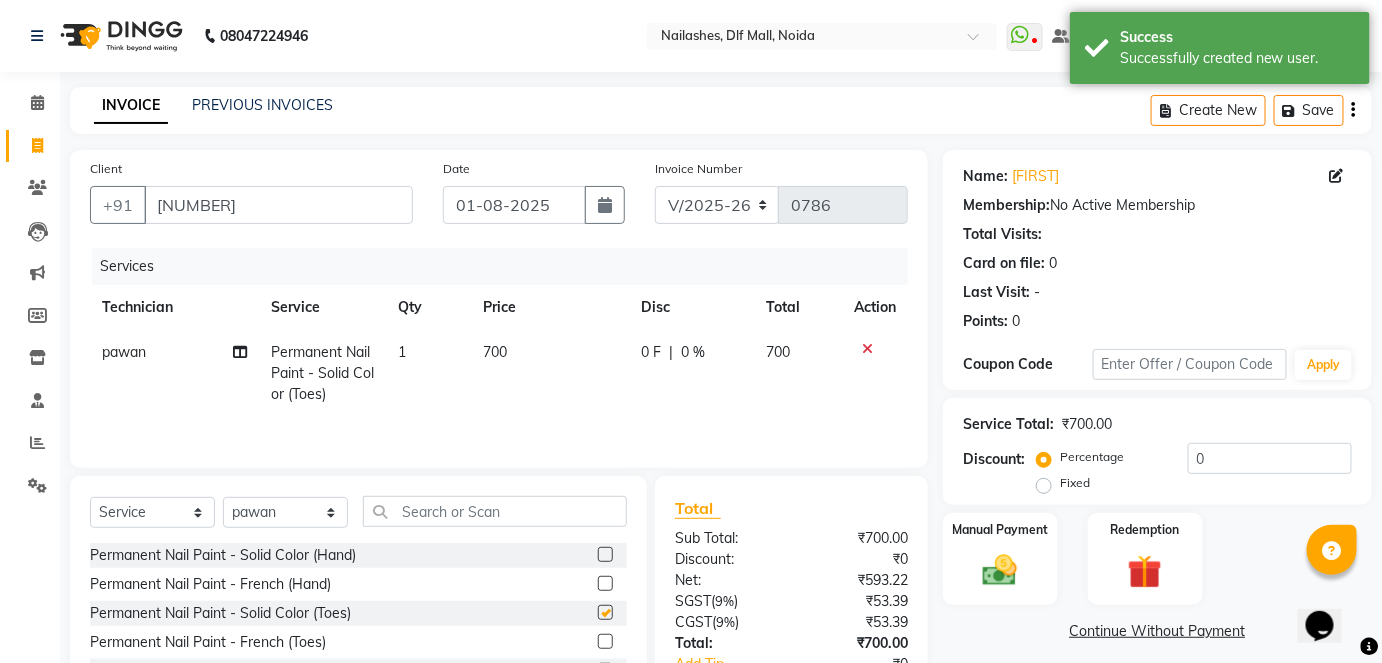checkbox on "false" 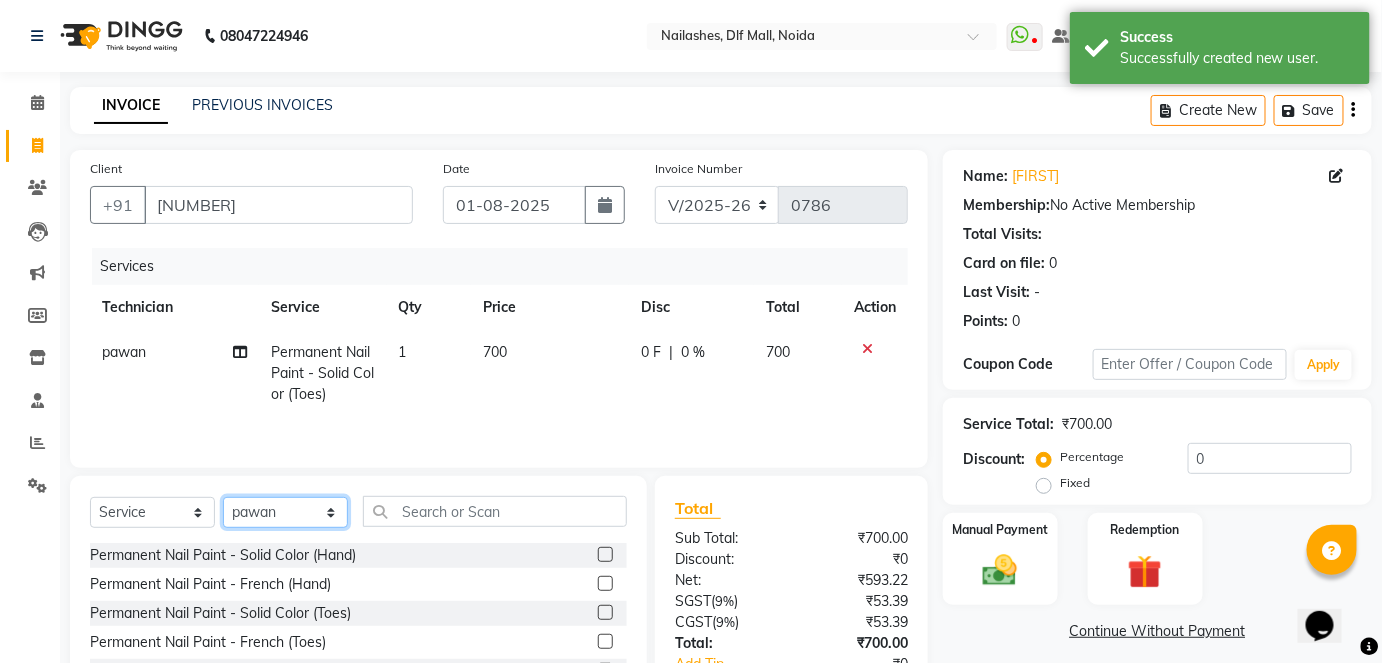 click on "Select Technician [FIRST] [FIRST] Manager [FIRST] [FIRST] [FIRST] [FIRST] [FIRST] [FIRST]" 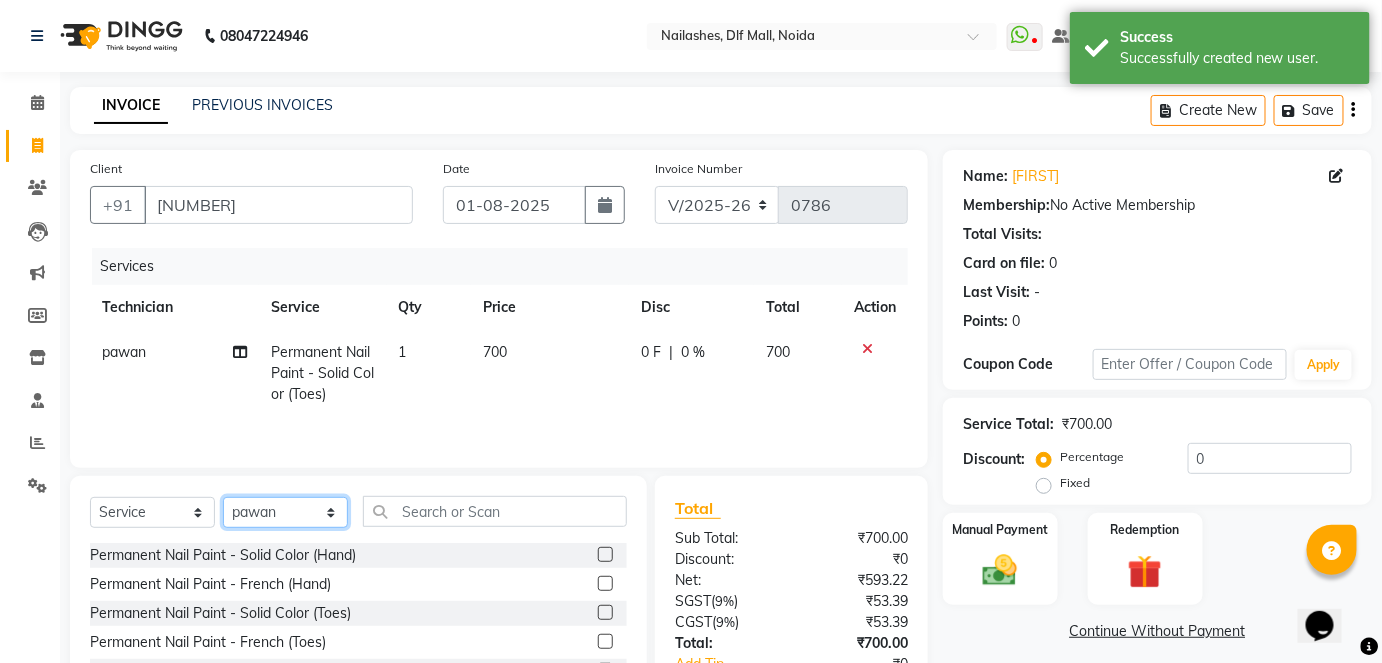 select on "34768" 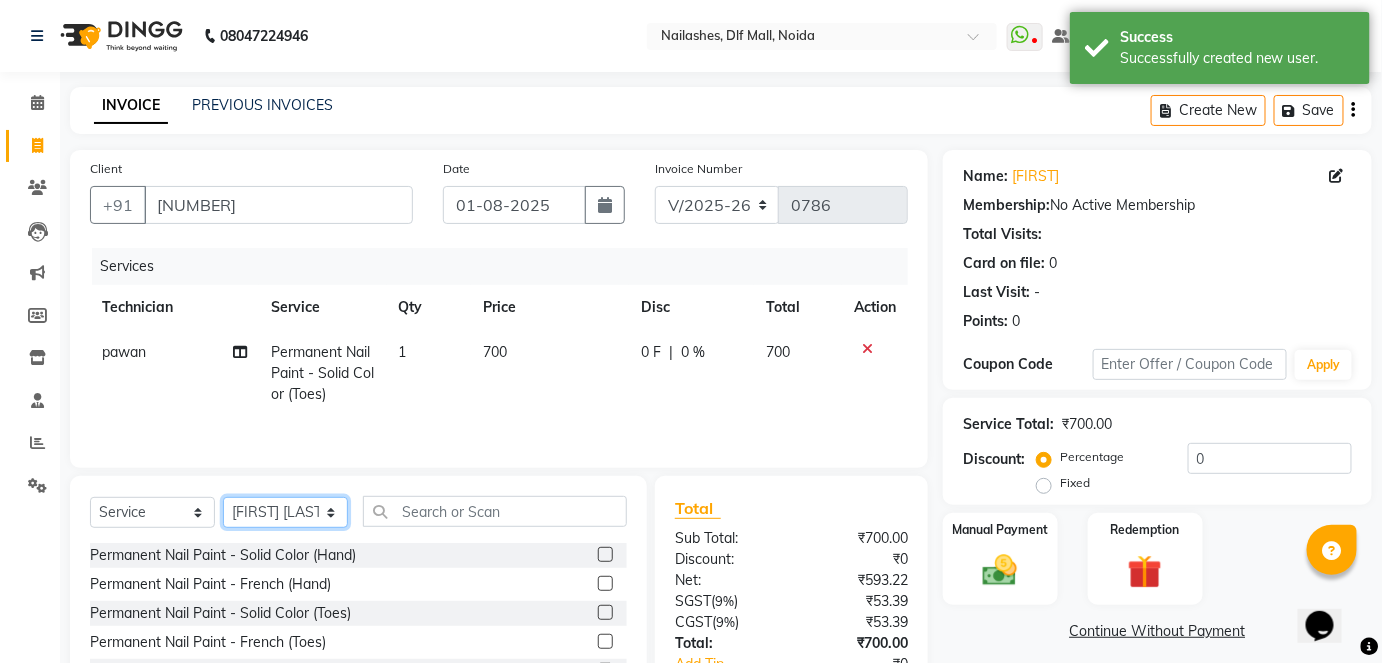 click on "Select Technician [FIRST] [FIRST] Manager [FIRST] [FIRST] [FIRST] [FIRST] [FIRST] [FIRST]" 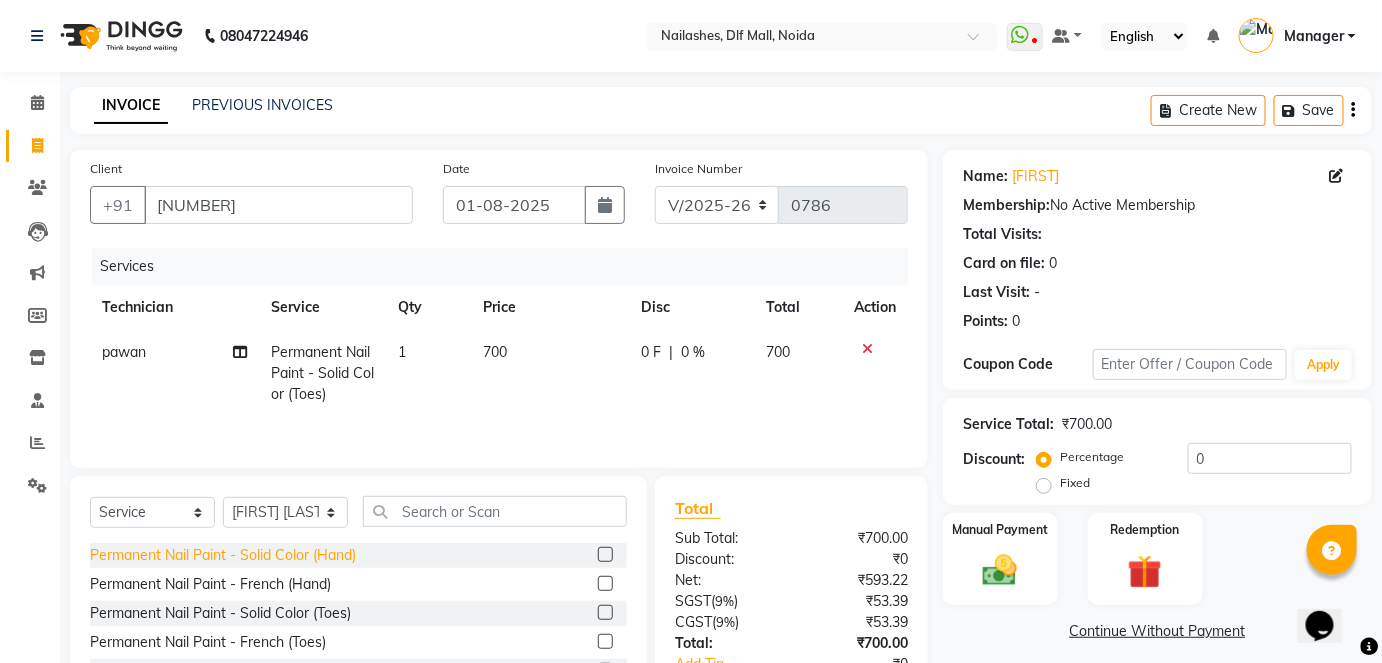 click on "Permanent Nail Paint - Solid Color (Hand)" 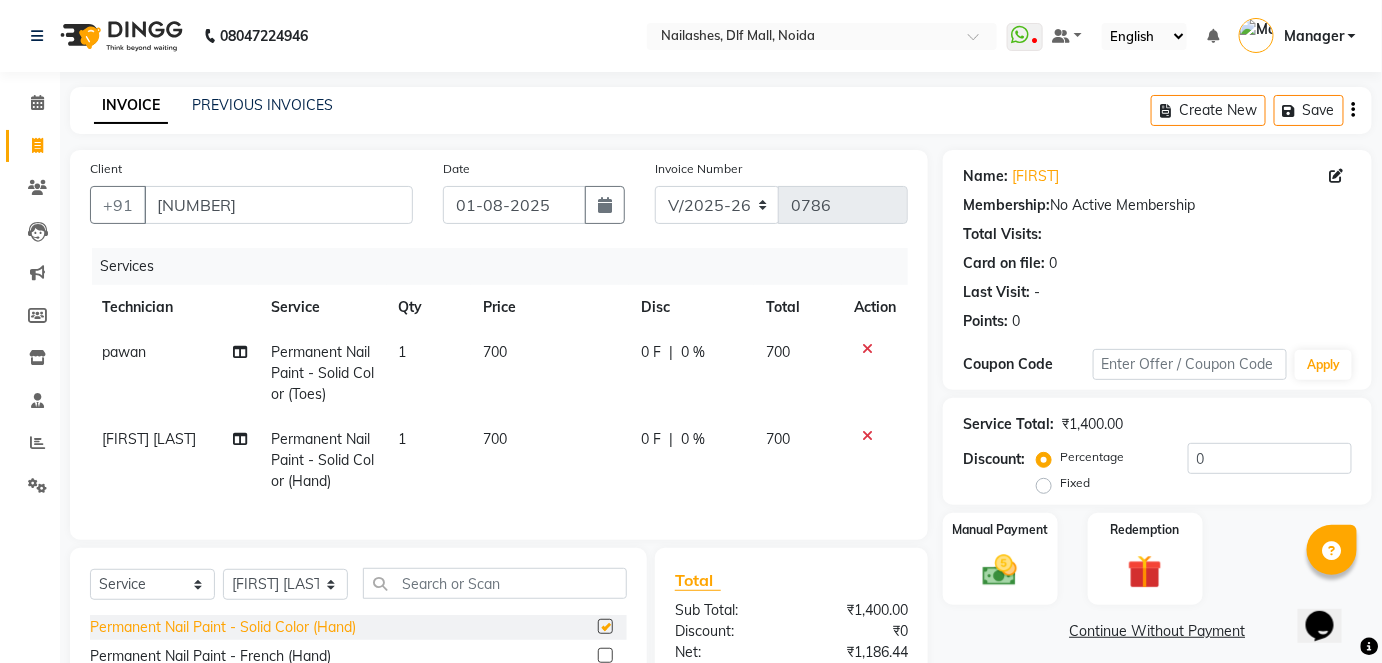 checkbox on "false" 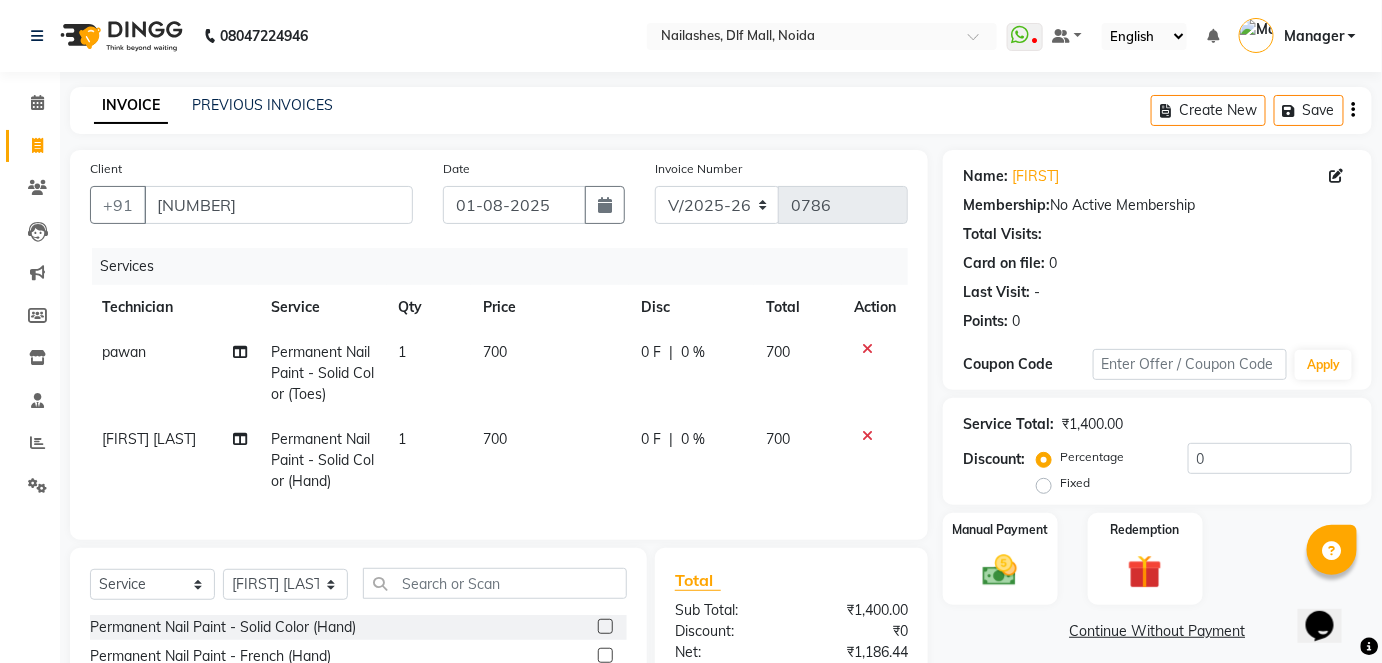 click on "700" 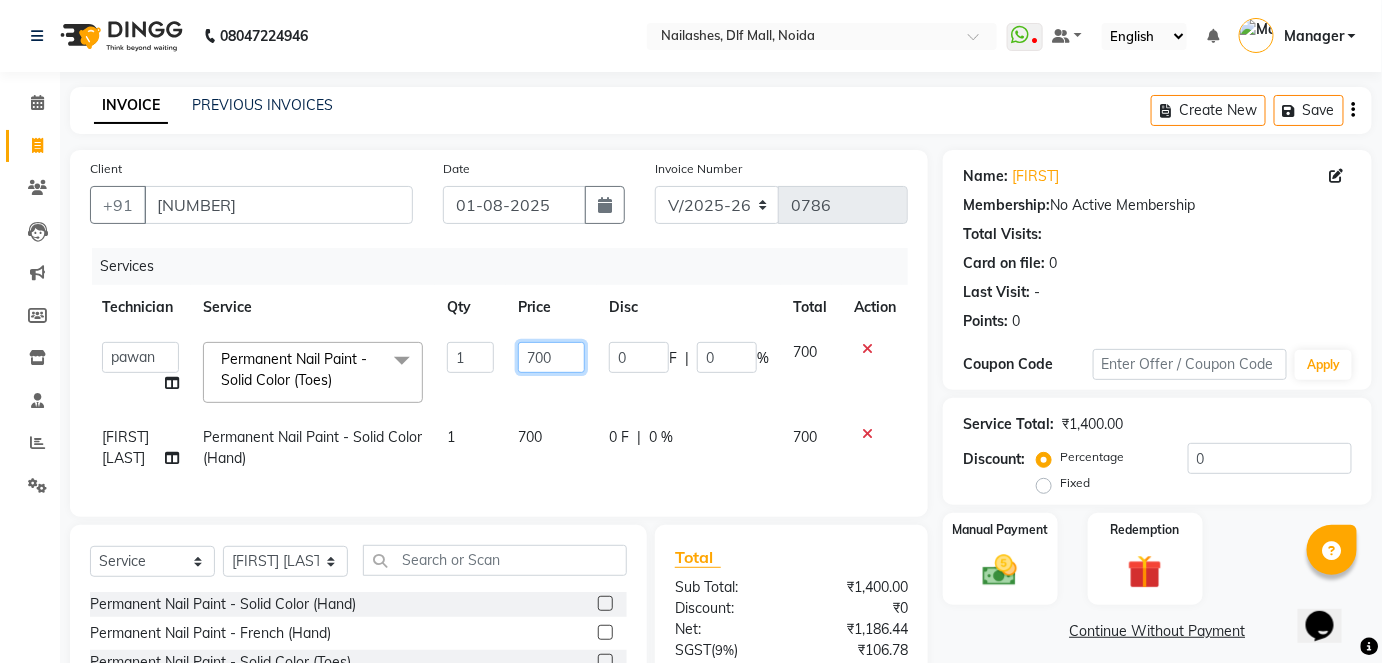 click on "700" 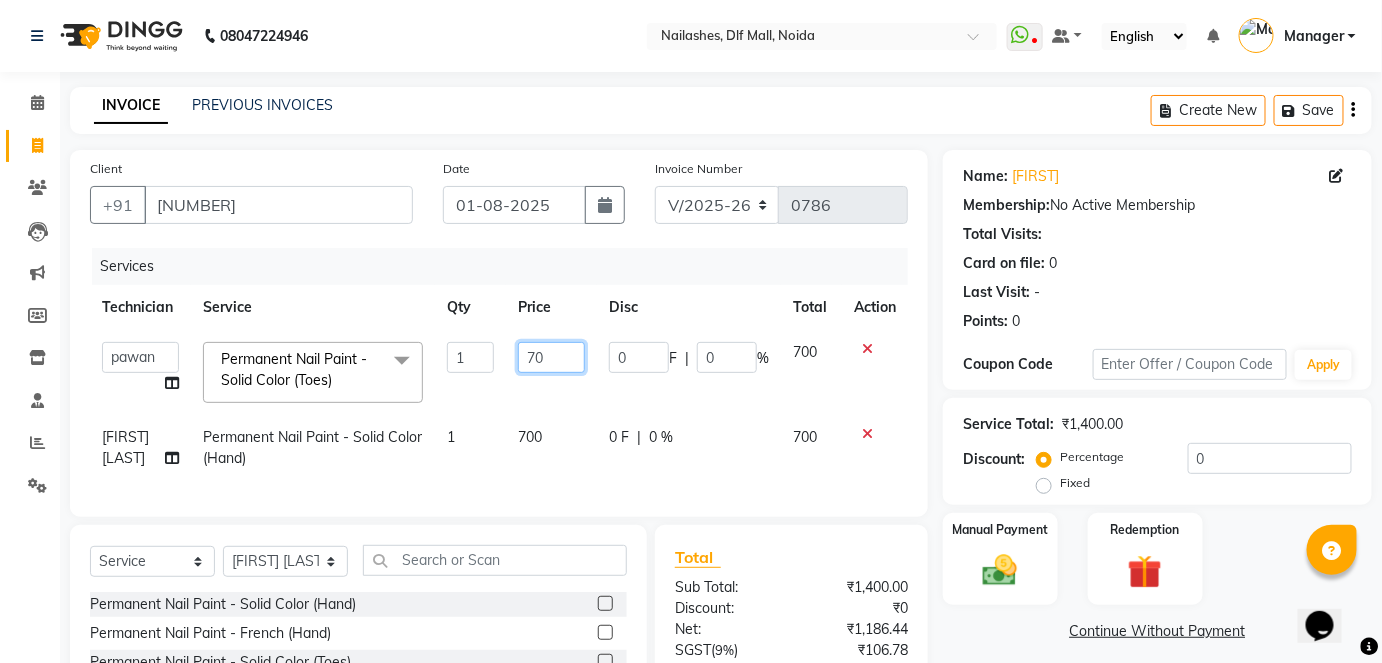 type on "7" 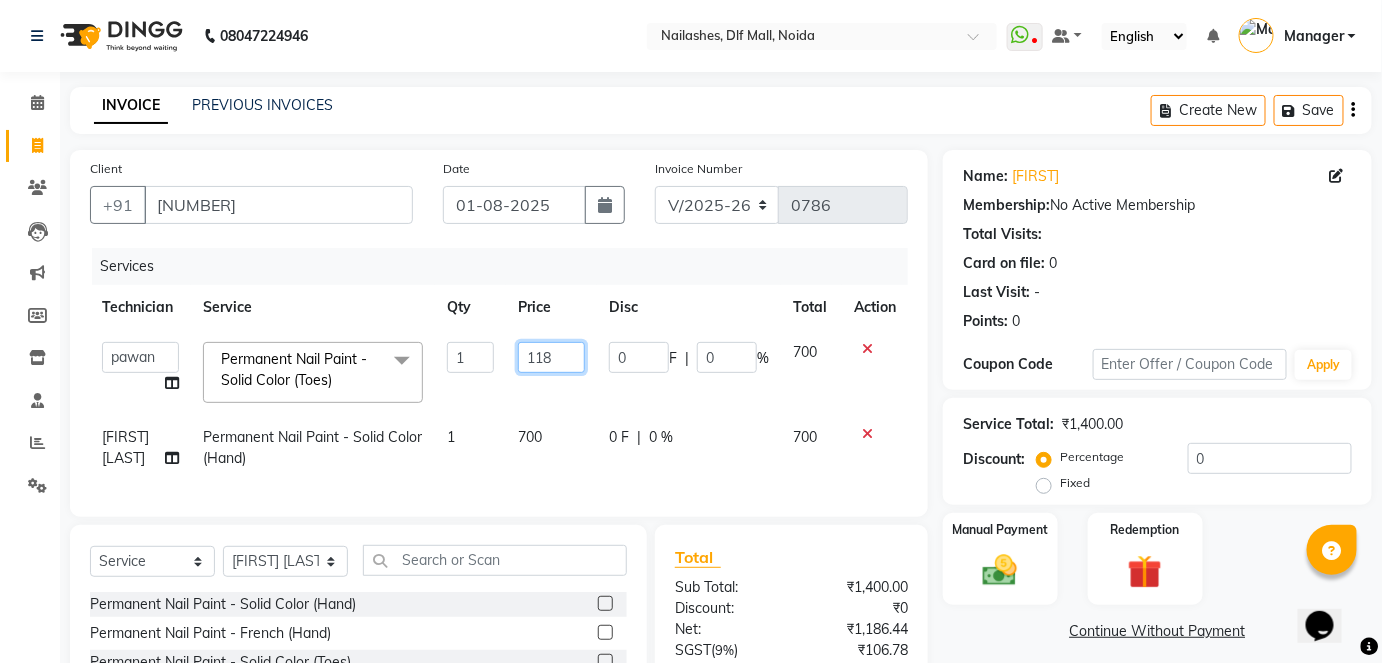 type on "1180" 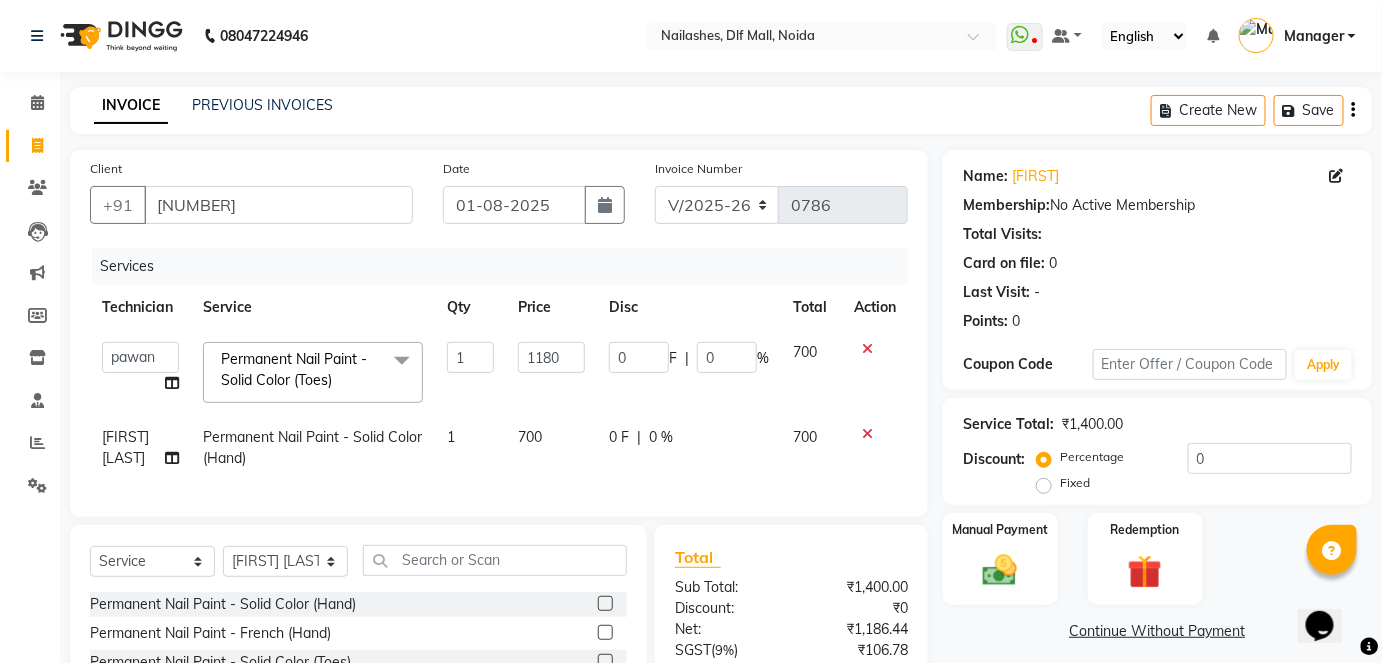 click on "1180" 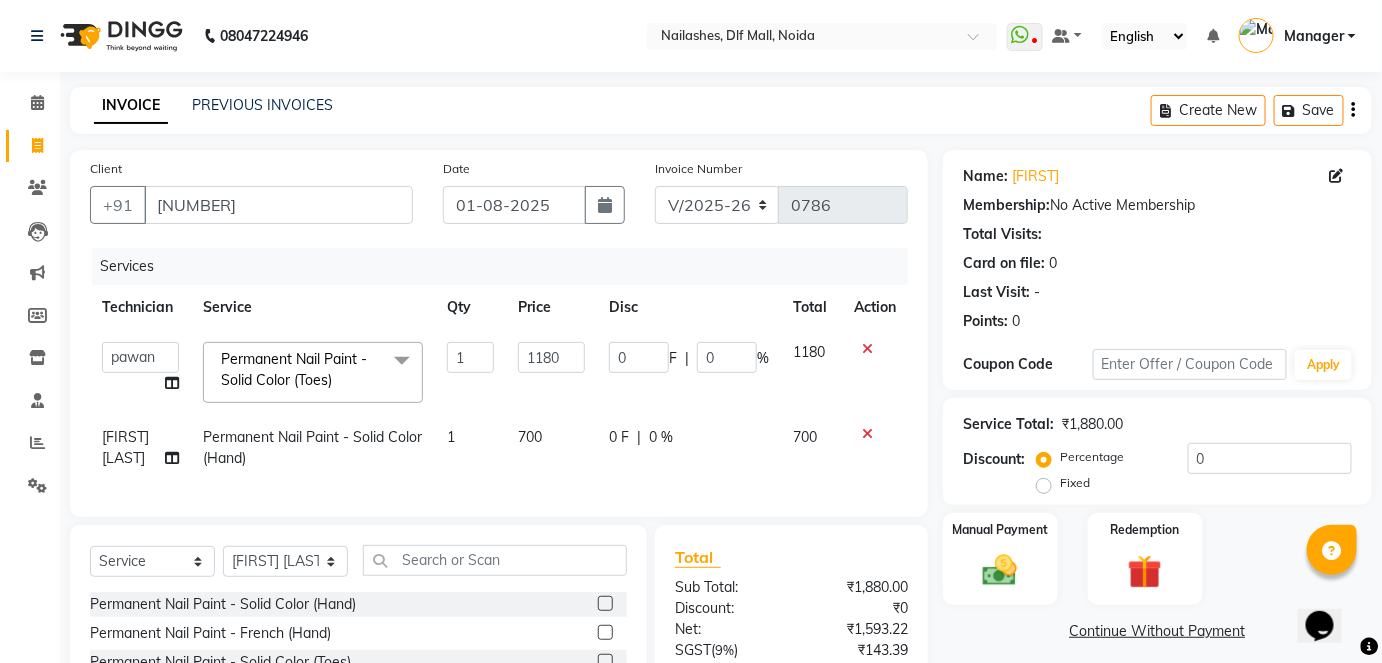 click on "700" 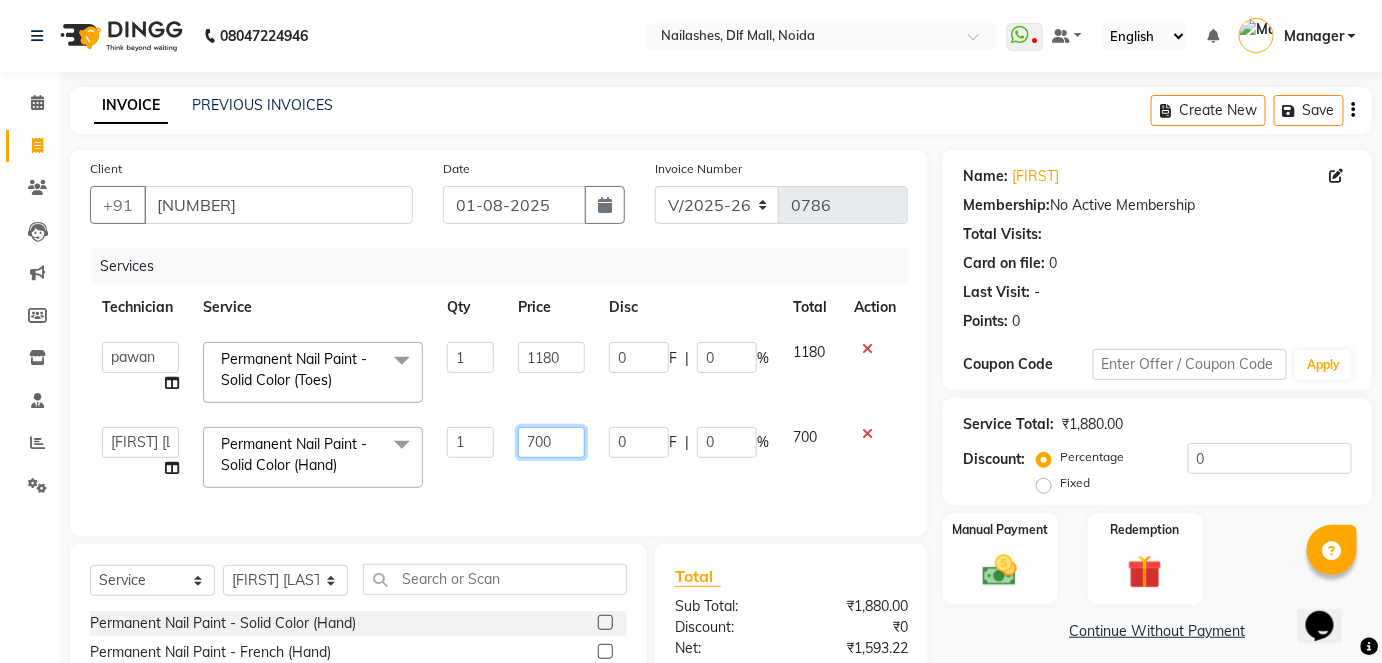 click on "700" 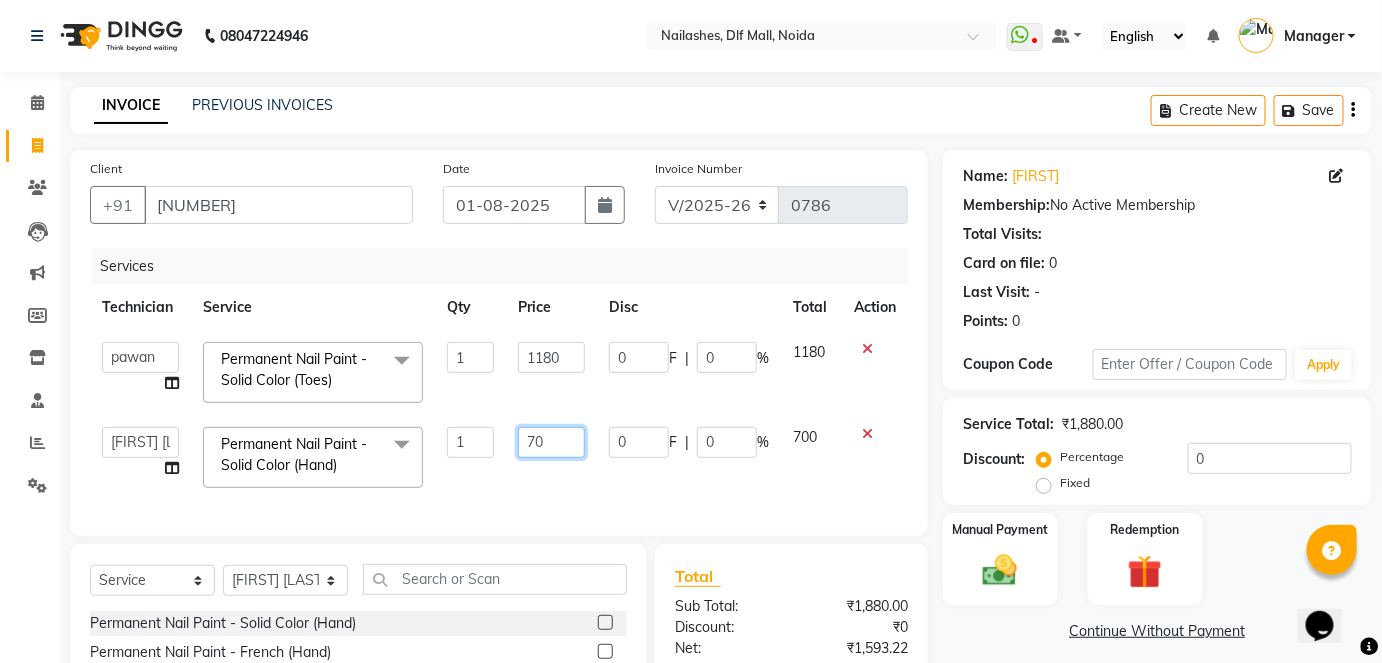 type on "7" 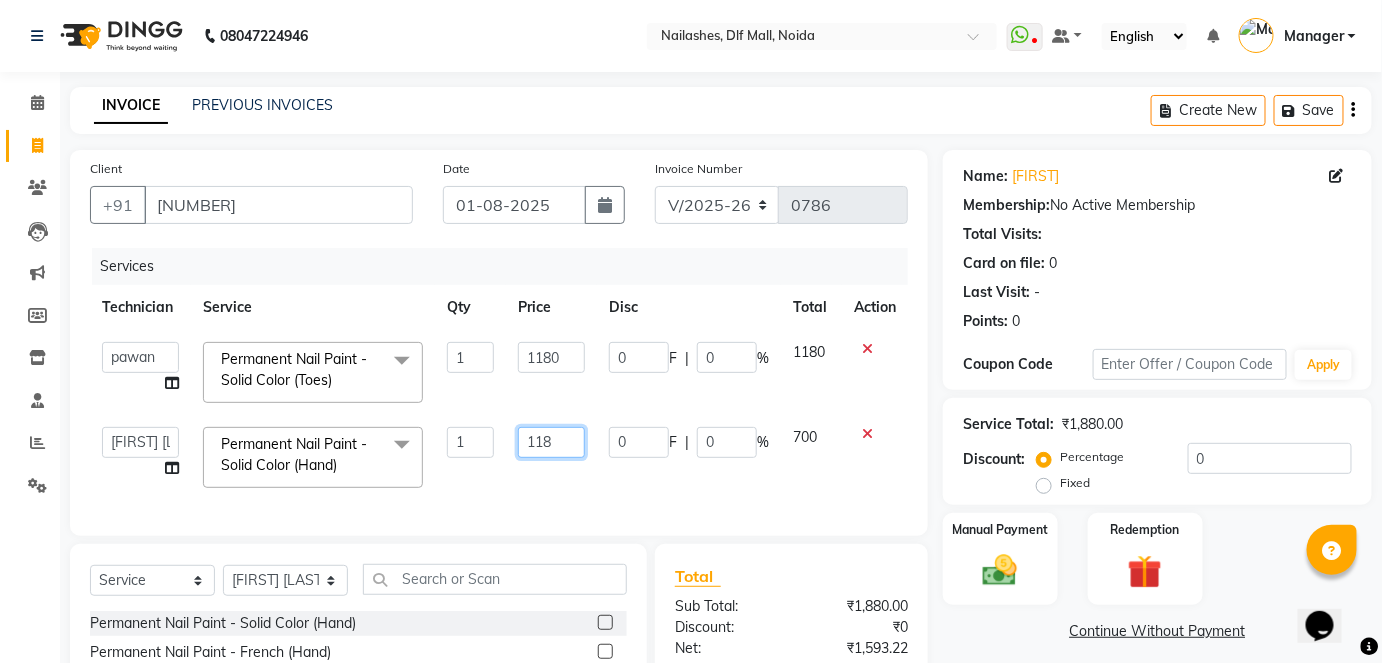 type on "1180" 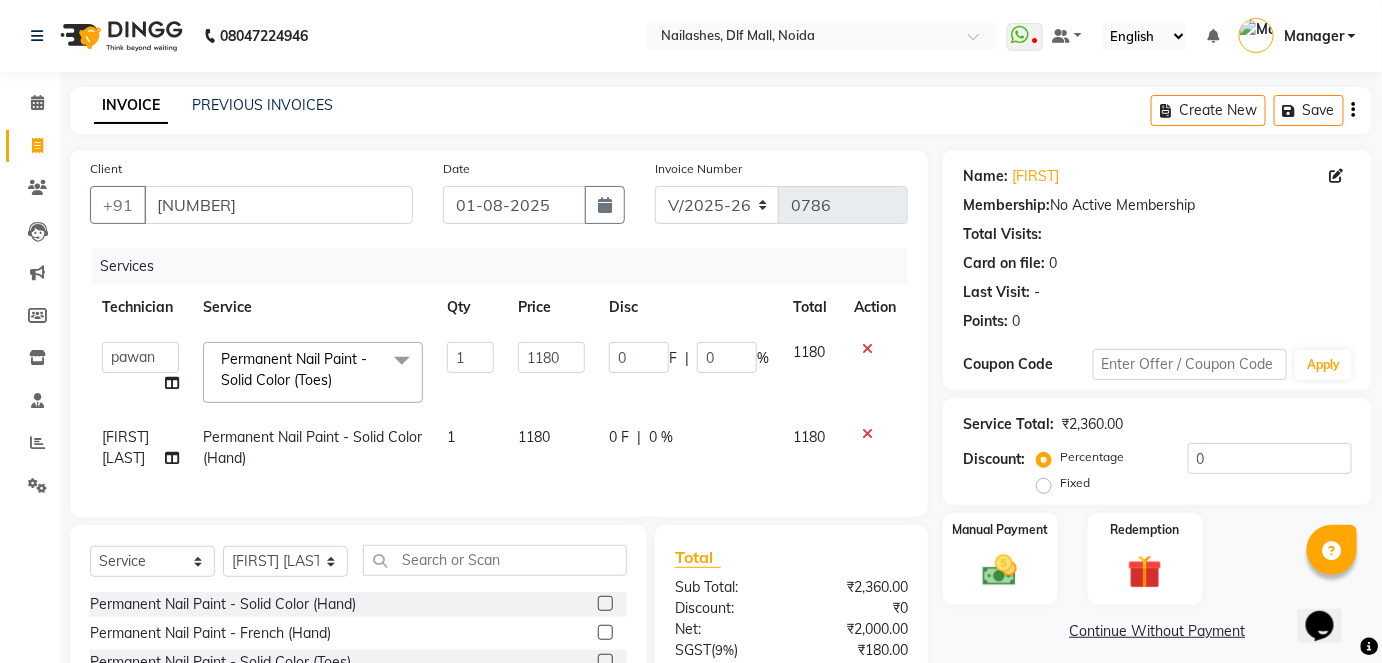 click on "Services Technician Service Qty Price Disc Total Action  [FIRST] [FIRST] Manager [FIRST] [FIRST] [FIRST] [FIRST] [FIRST] [FIRST] Permanent Nail Paint - Solid Color (Toes)  x Permanent Nail Paint - Solid Color (Hand) Permanent Nail Paint - French (Hand) Permanent Nail Paint - Solid Color (Toes) Permanent Nail Paint - French (Toes) Nail course Basic Nail Course Advance Restoration - Gel (Hand) Restoration - Tip Replacement (Hand) Restoration - Touch -up (Hand) Restoration - Gel Color Changes (Hand) Restoration - Removal of Extension (Hand) Restoration - Removal of Nail Paint (Hand) Restoration - Gel (Toes) Restoration - Tip Replacement (Toes) Restoration - Touch -up (Toes) Restoration - Gel Color Changes (Toes) Restoration - Removal of Extension (Toes) Restoration - Removal of Nail Paint (Toes) Eyelash Refil - Classic Eyelash Refil - Hybrid Eyelash Refil - Volume Eyelash Refil - Mega Volume Eyelash Refil - Lash Removal Manicure  - Classic Manicure  - Deluxe Manicure  - Premium Pedicure - Classic 1 1180 0" 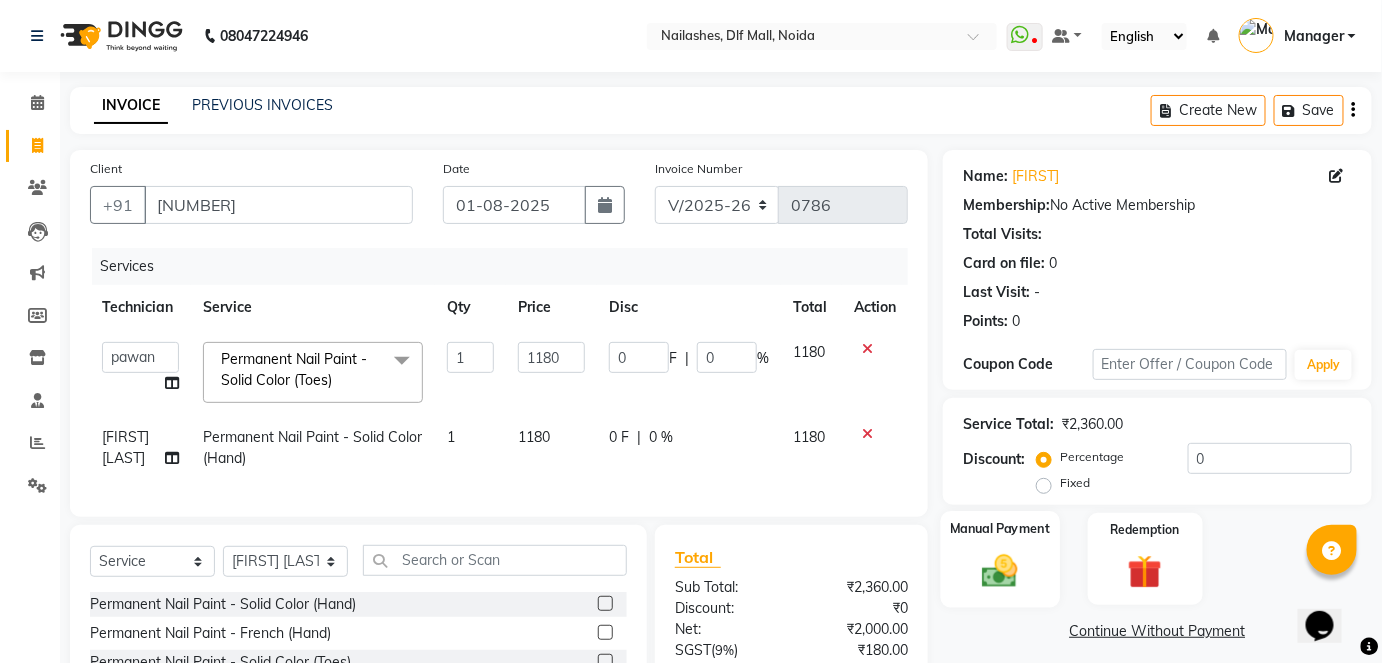 click 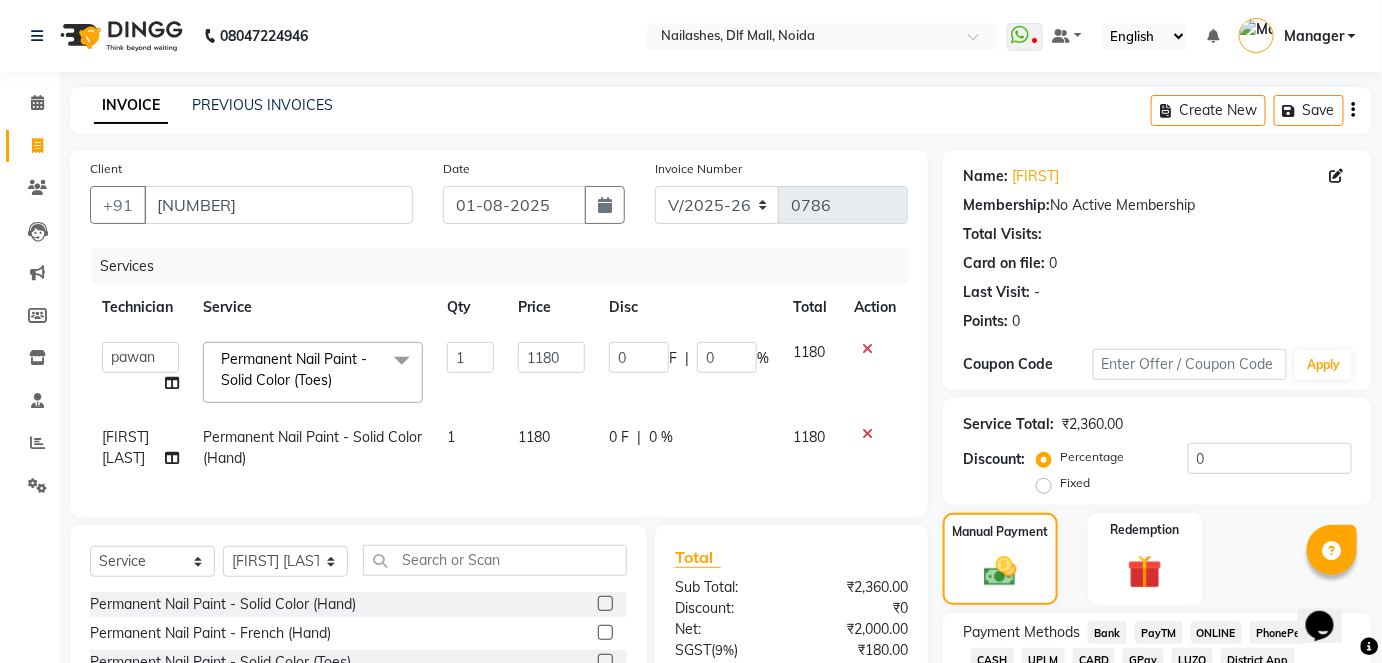 click on "CASH" 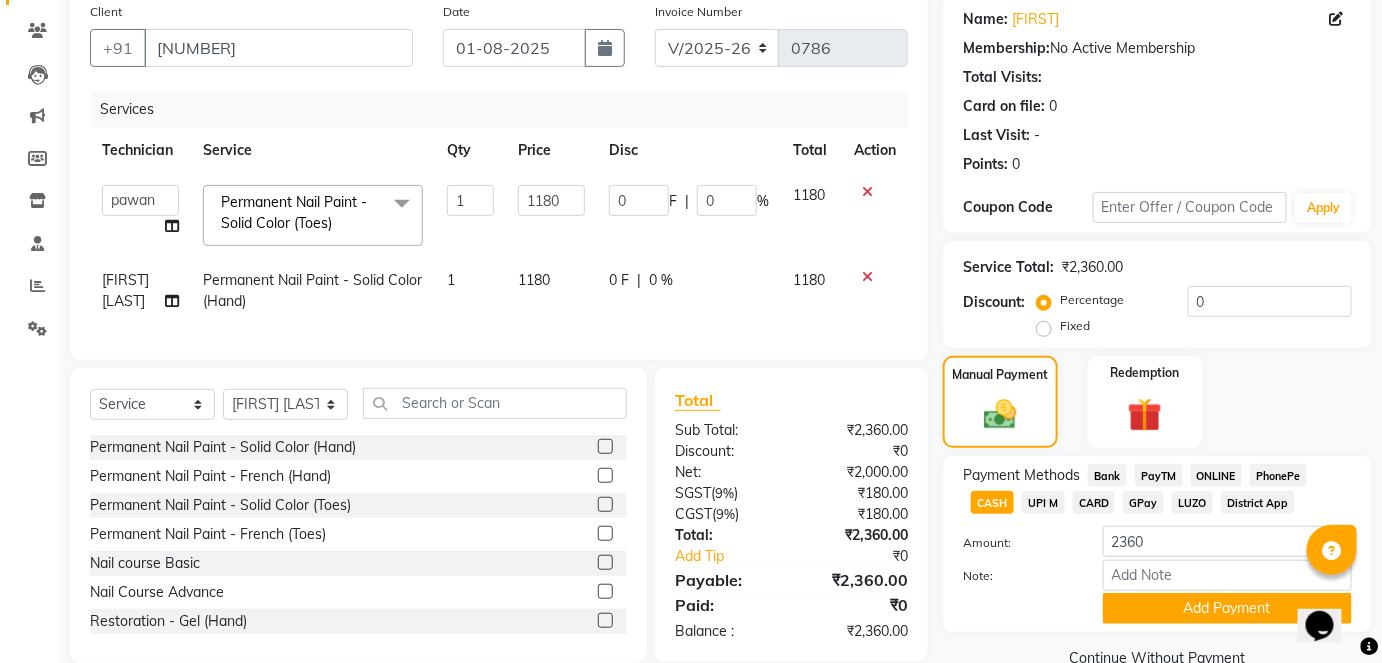 scroll, scrollTop: 199, scrollLeft: 0, axis: vertical 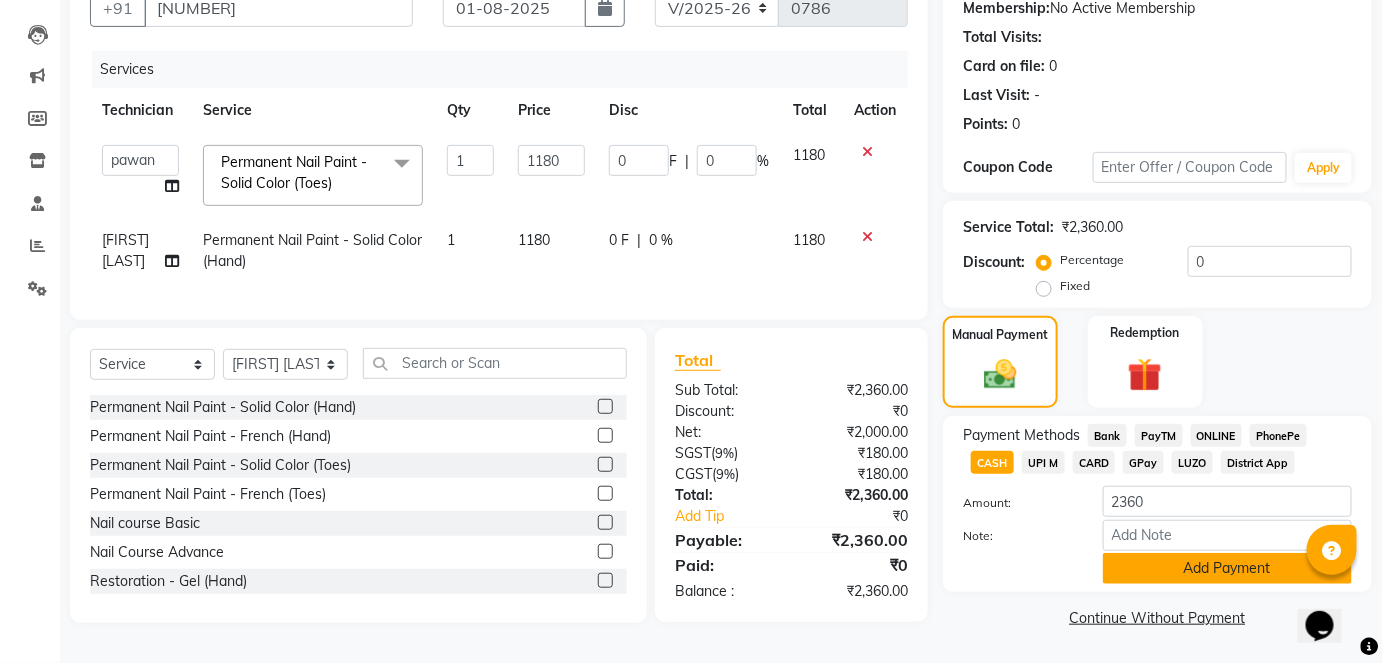 click on "Add Payment" 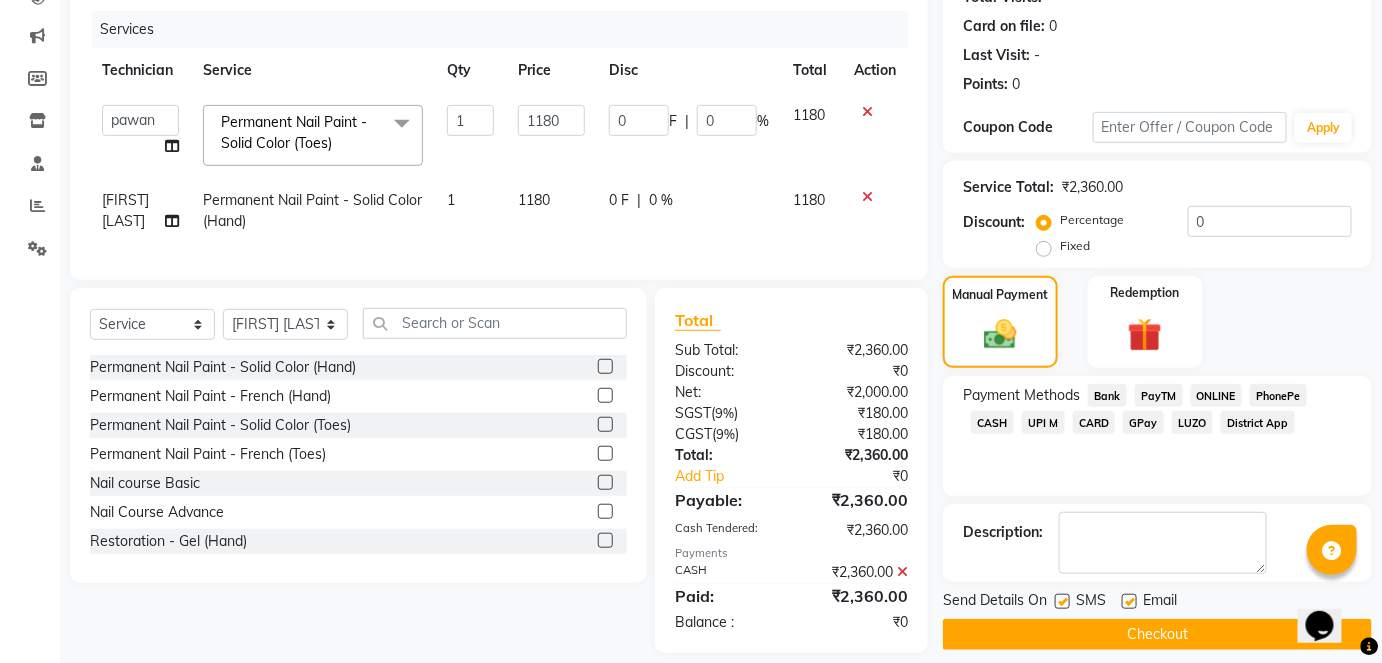 scroll, scrollTop: 268, scrollLeft: 0, axis: vertical 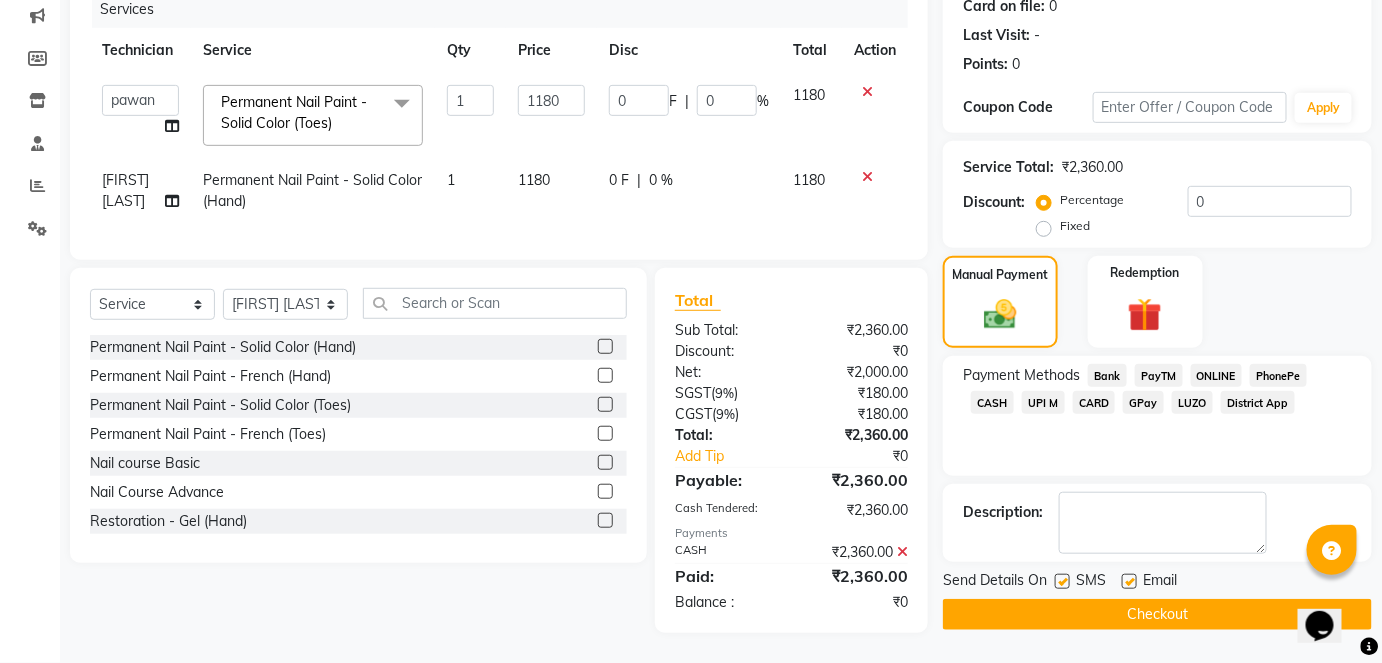 click on "Checkout" 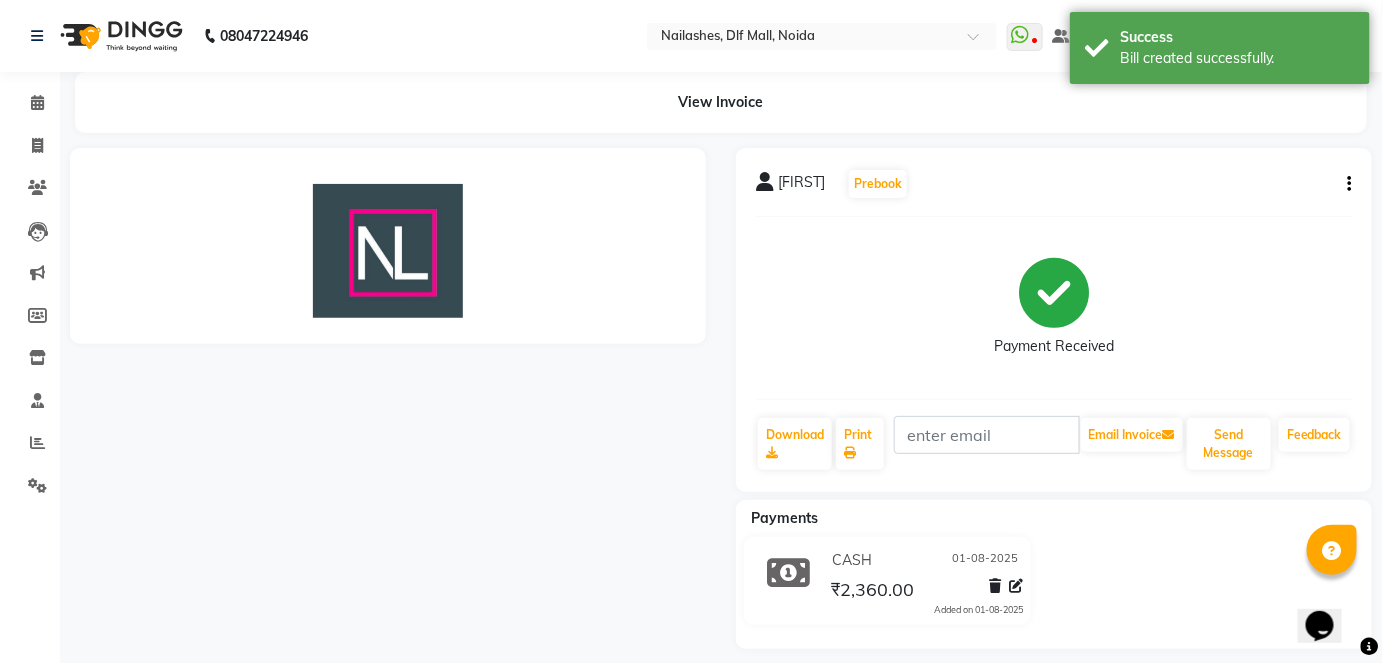 scroll, scrollTop: 0, scrollLeft: 0, axis: both 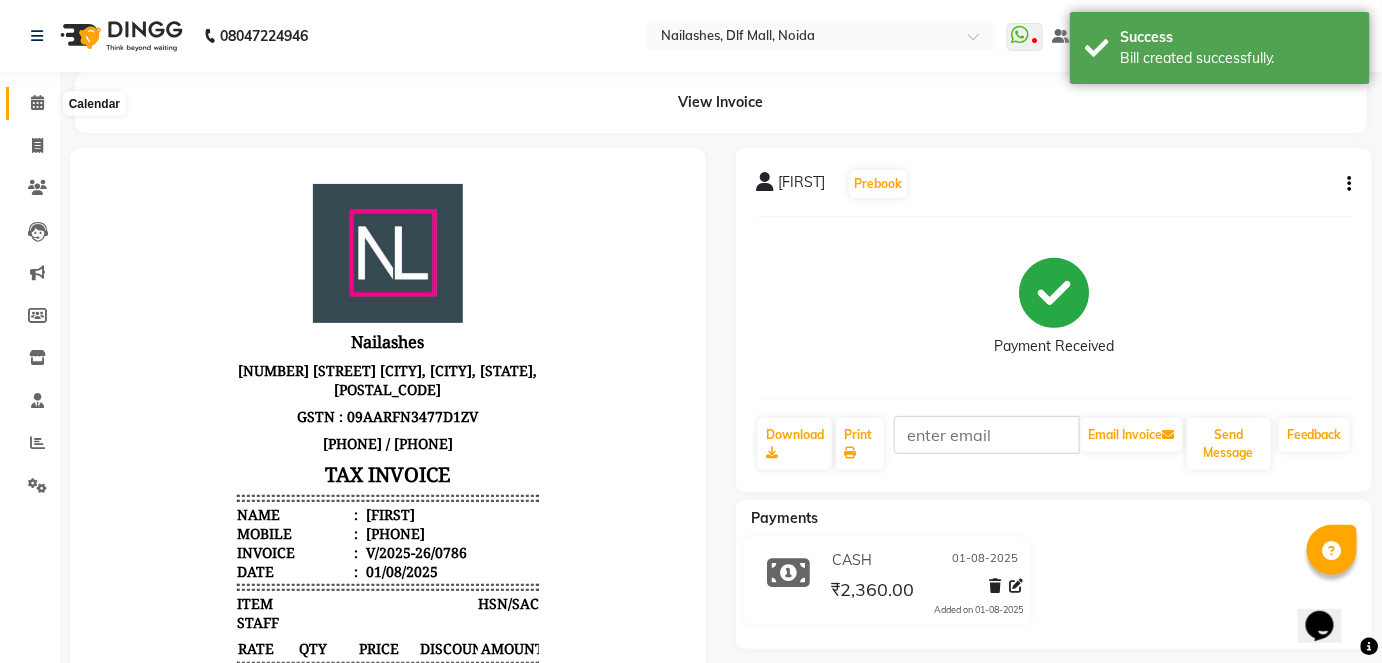 click 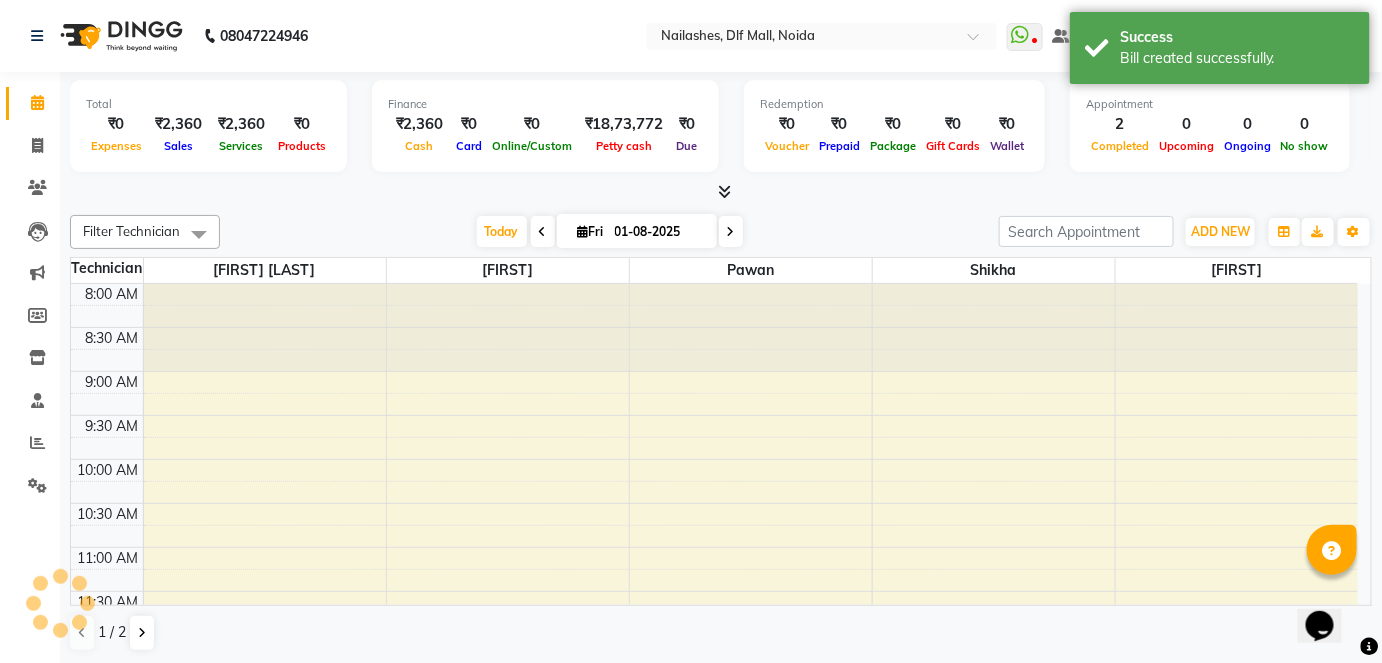 scroll, scrollTop: 0, scrollLeft: 0, axis: both 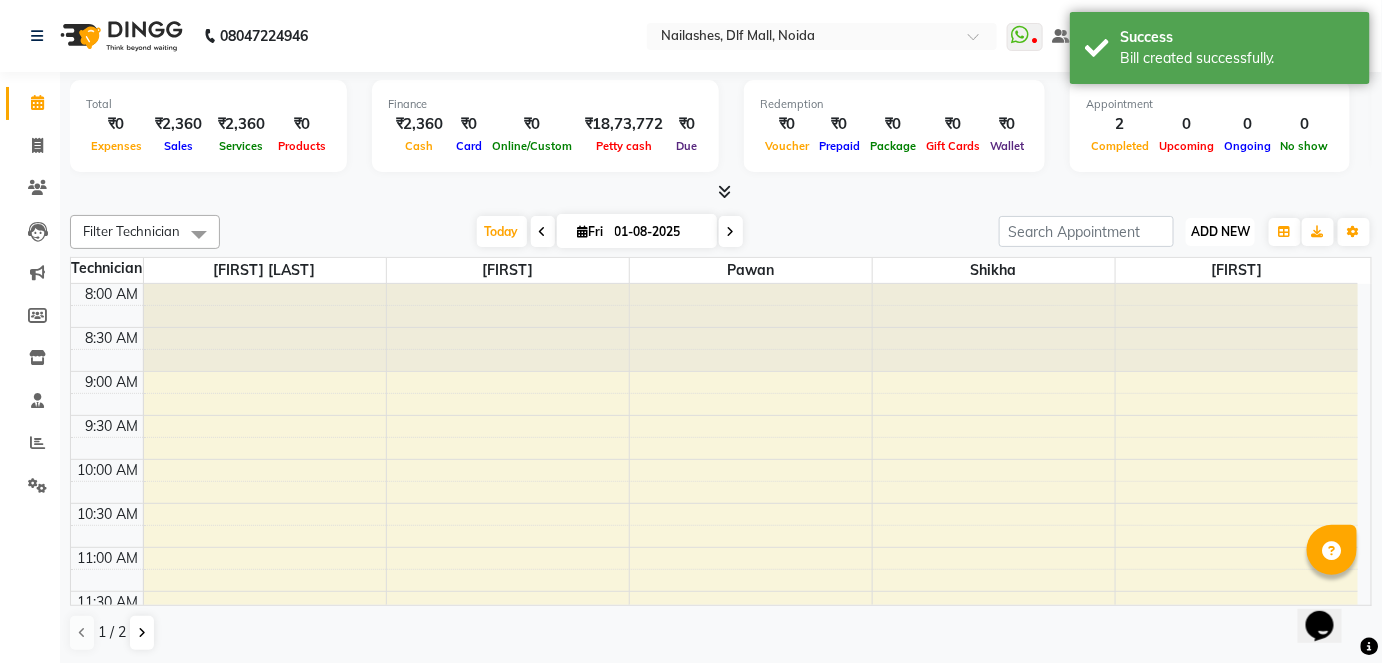 click on "ADD NEW" at bounding box center (1220, 231) 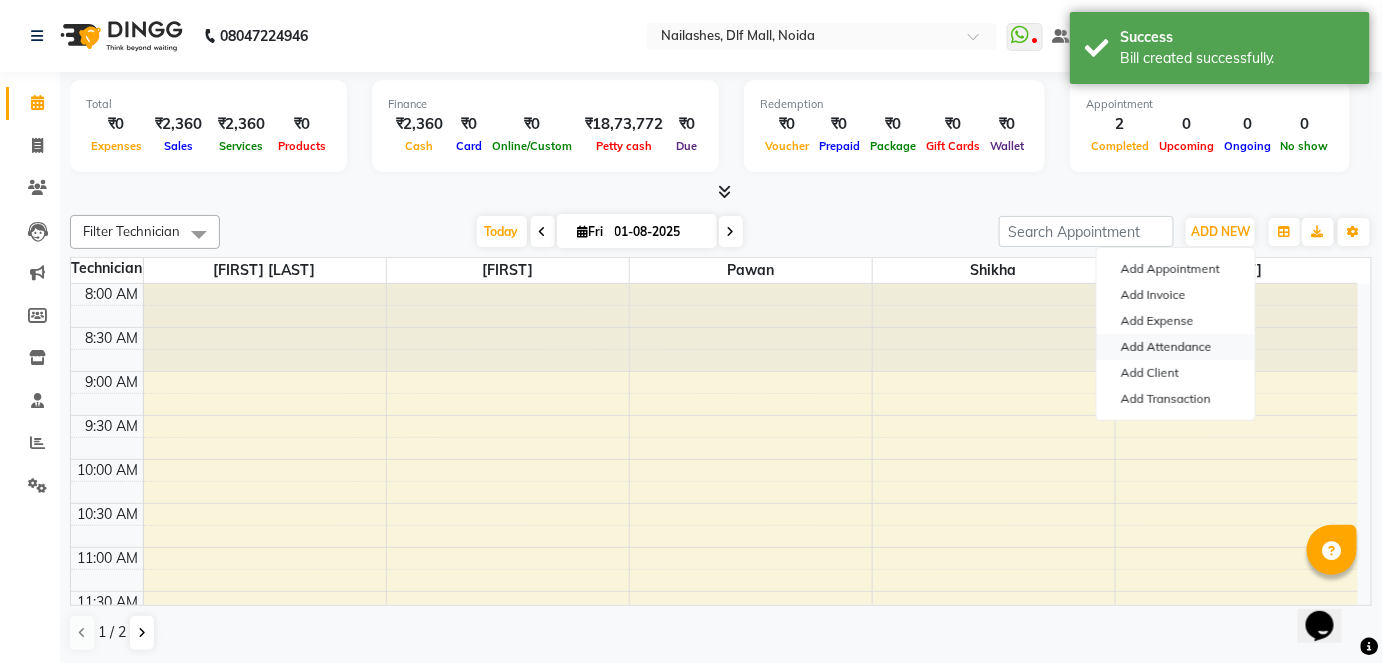 click on "Add Attendance" at bounding box center [1176, 347] 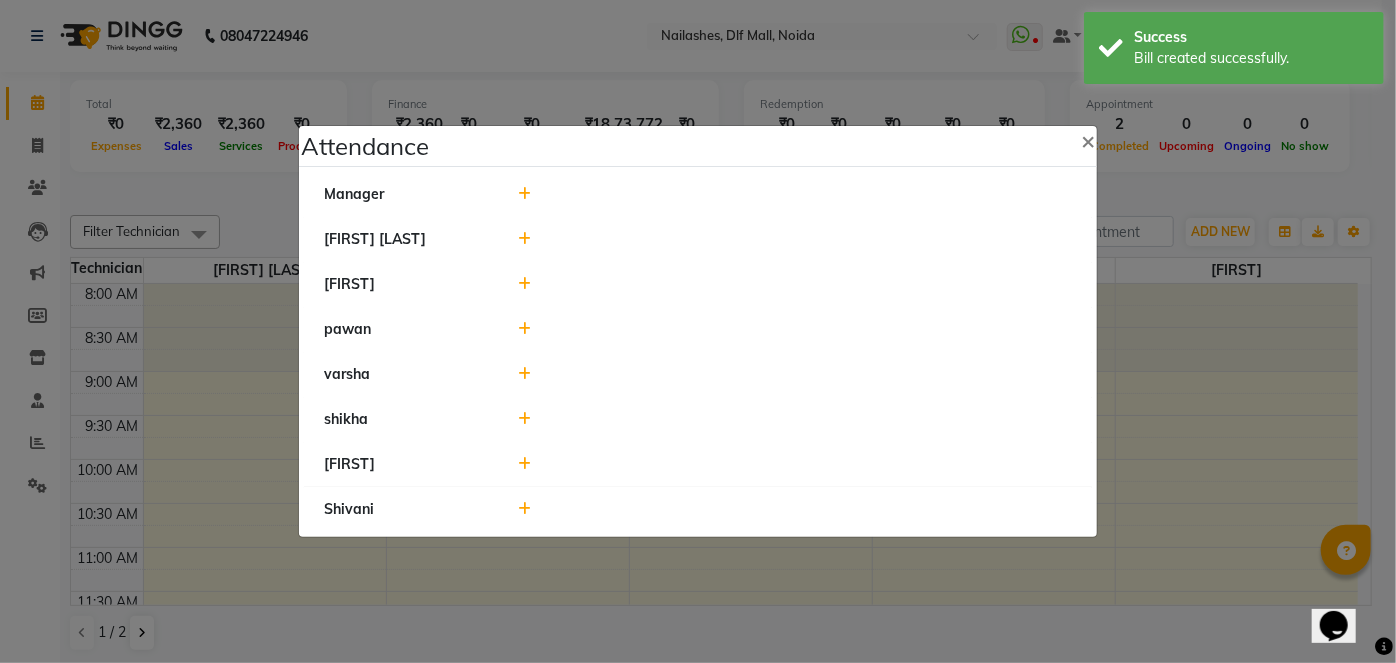 click 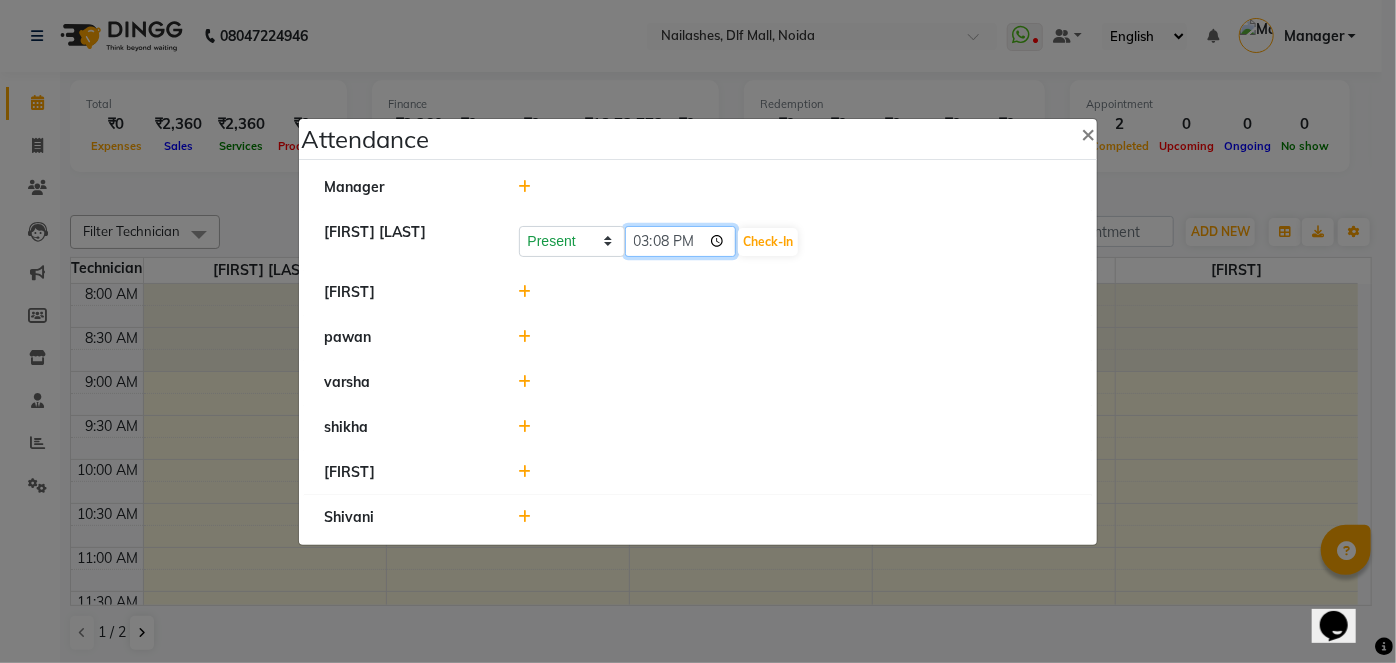 click on "15:08" 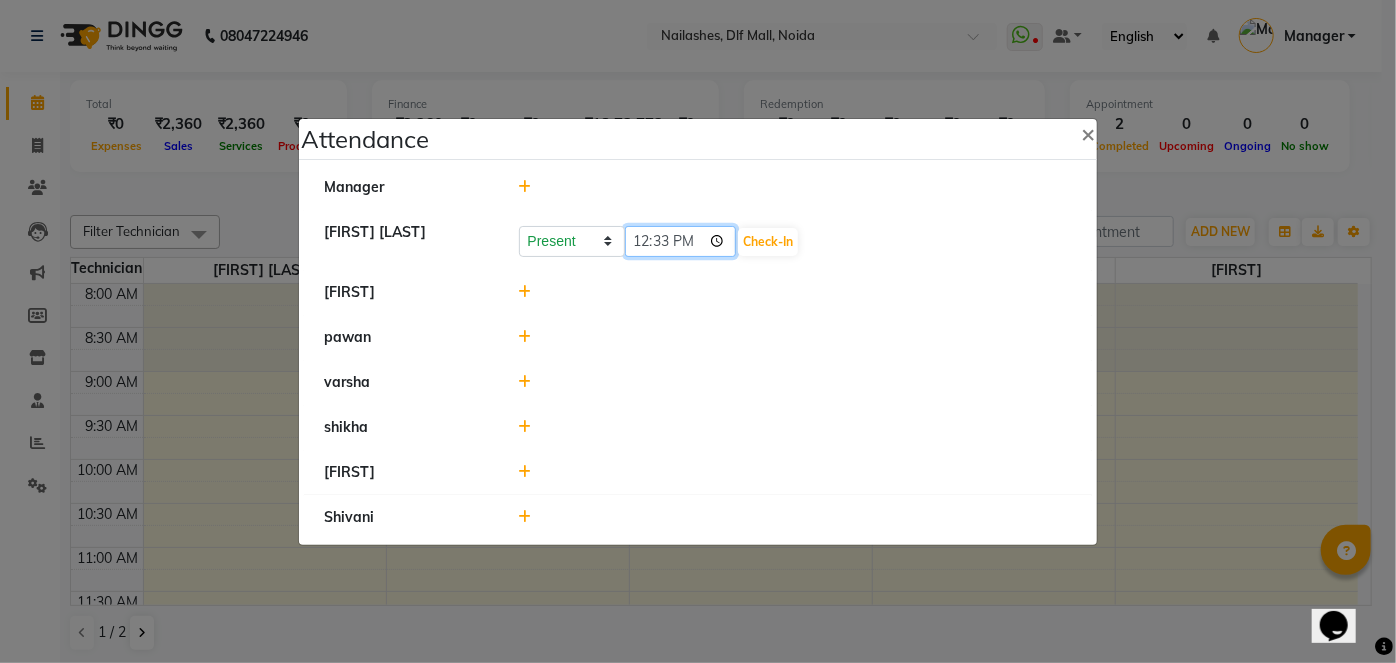 click on "12:33" 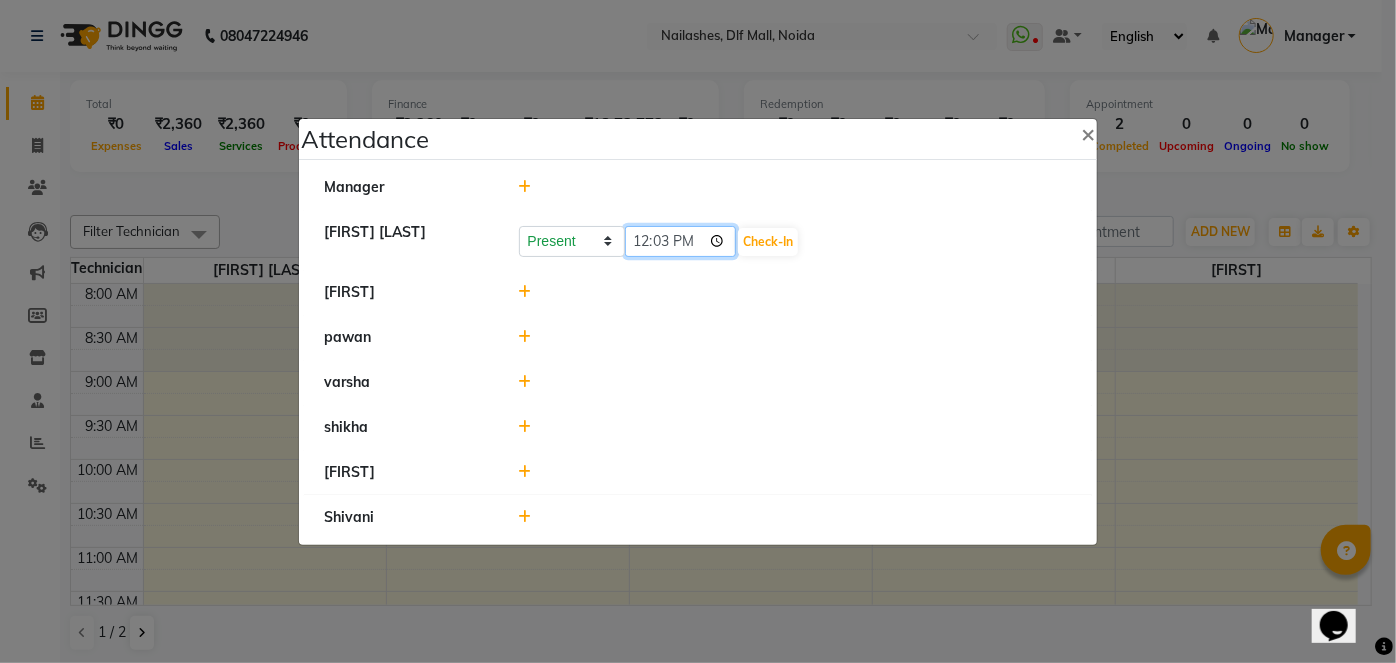 type on "12:30" 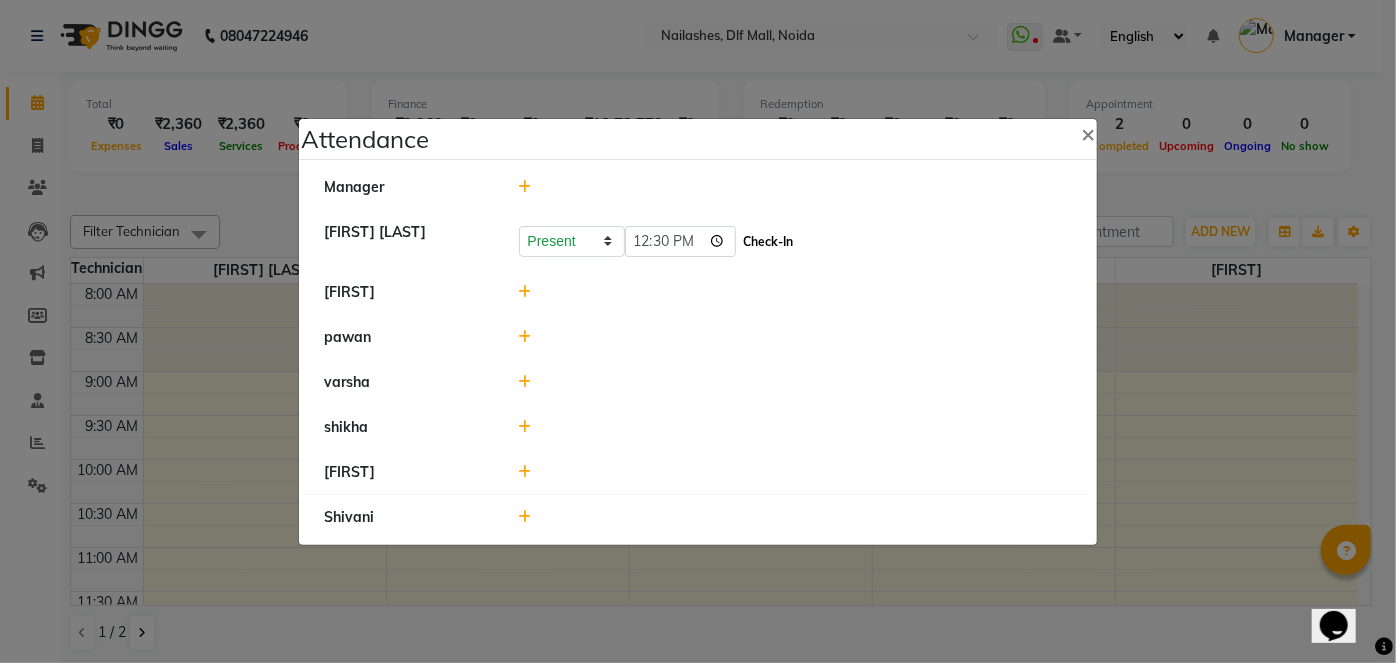 click on "Check-In" 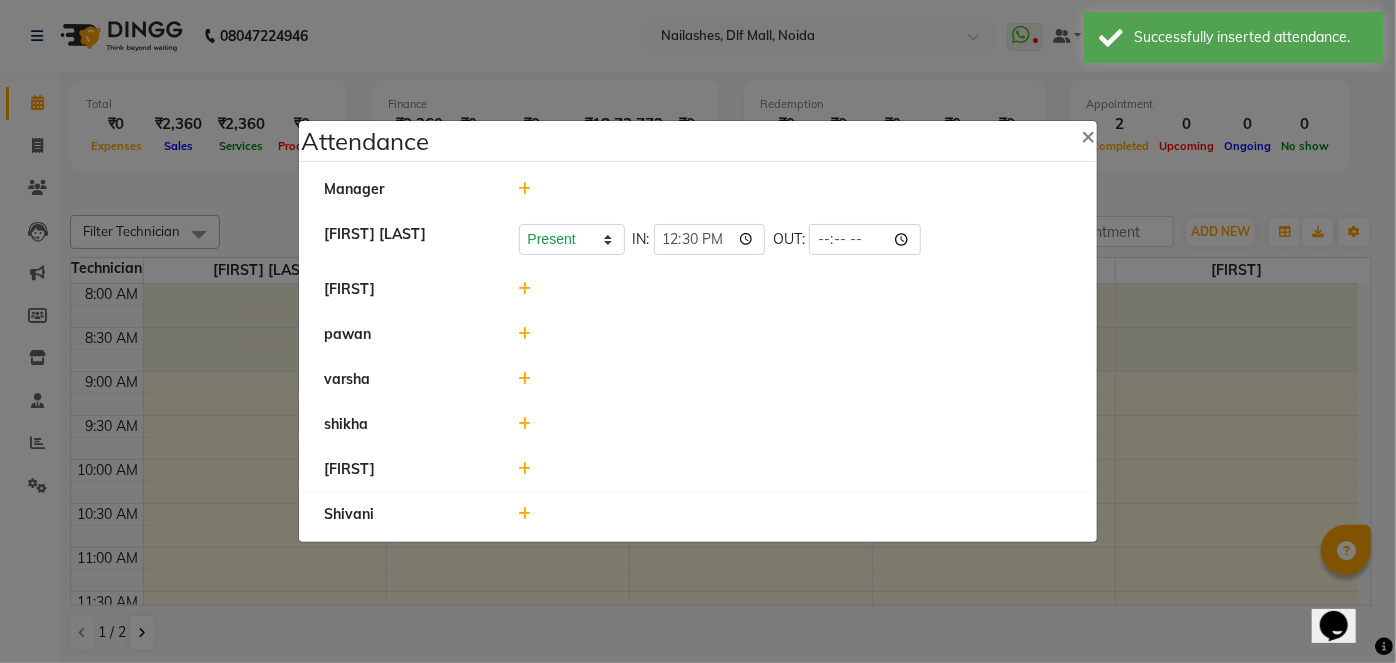 click 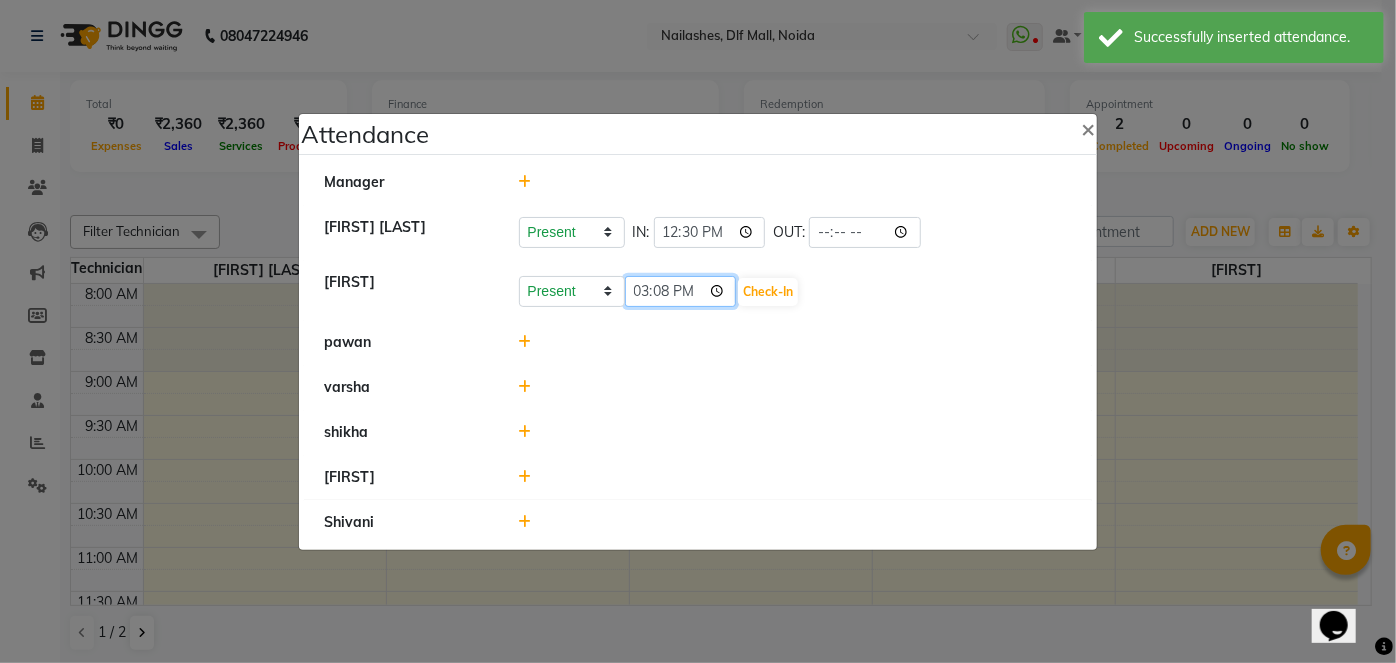 click on "15:08" 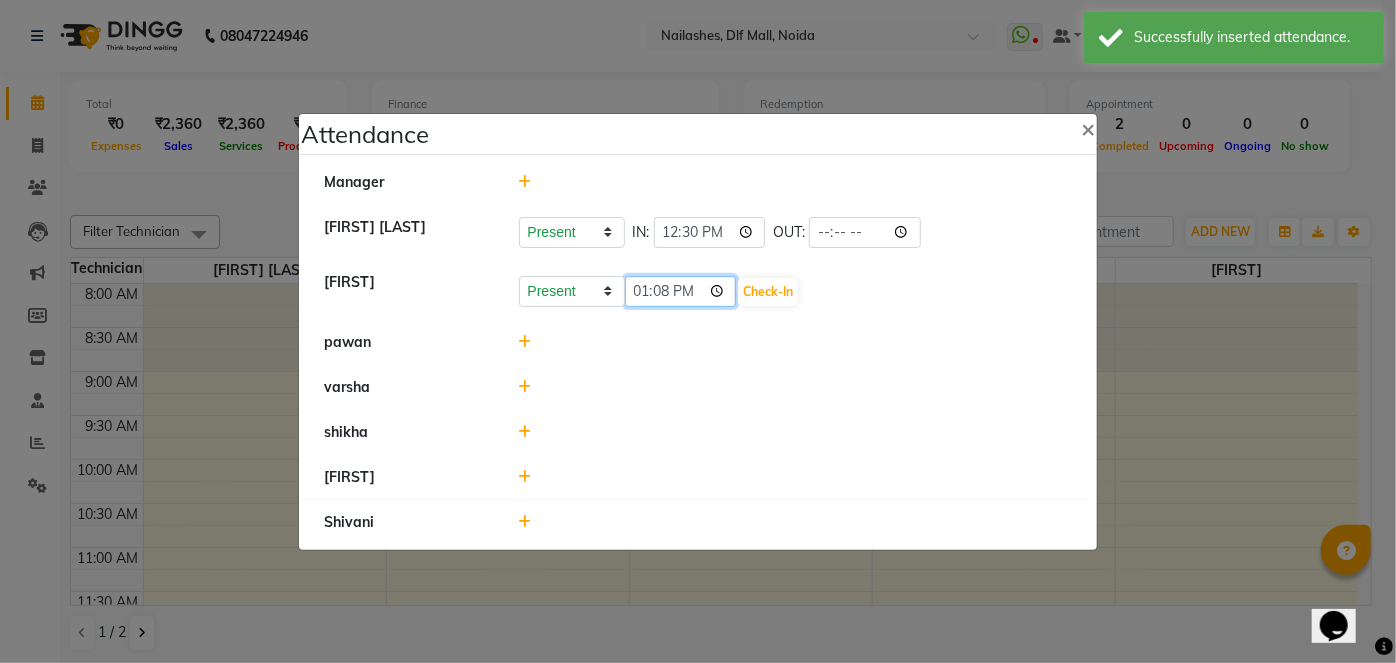 click on "13:08" 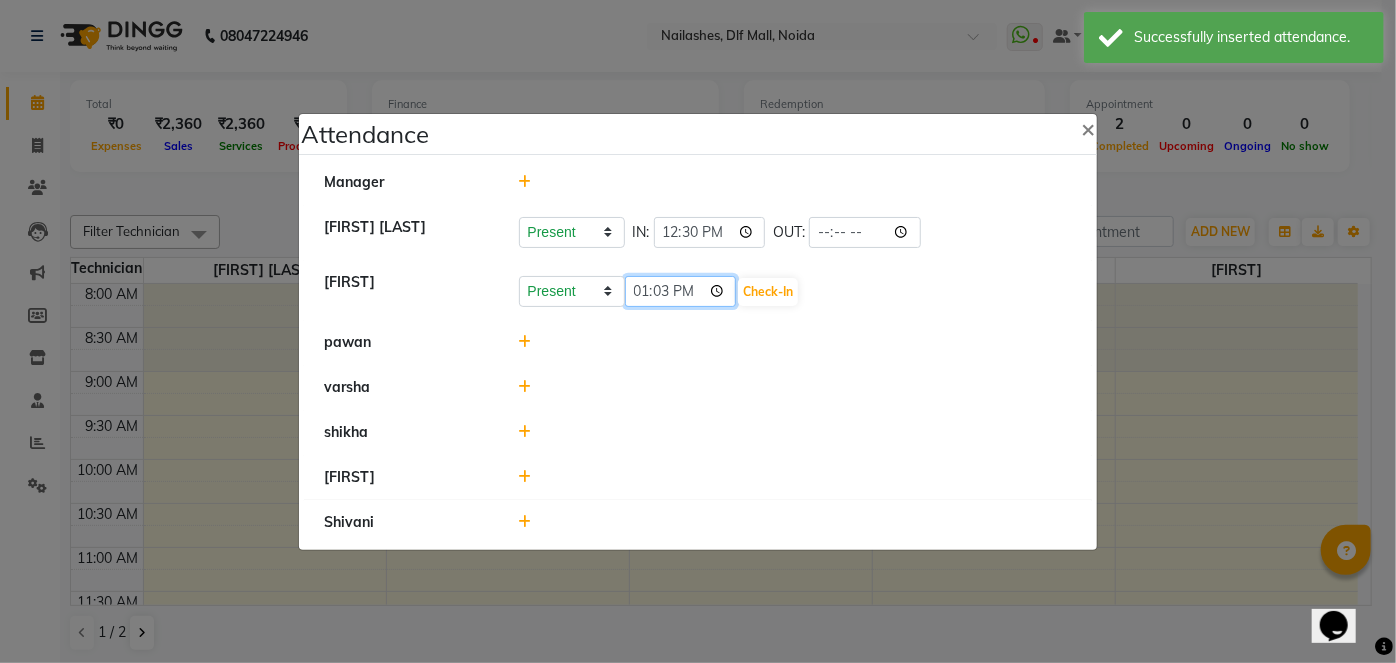 type on "13:33" 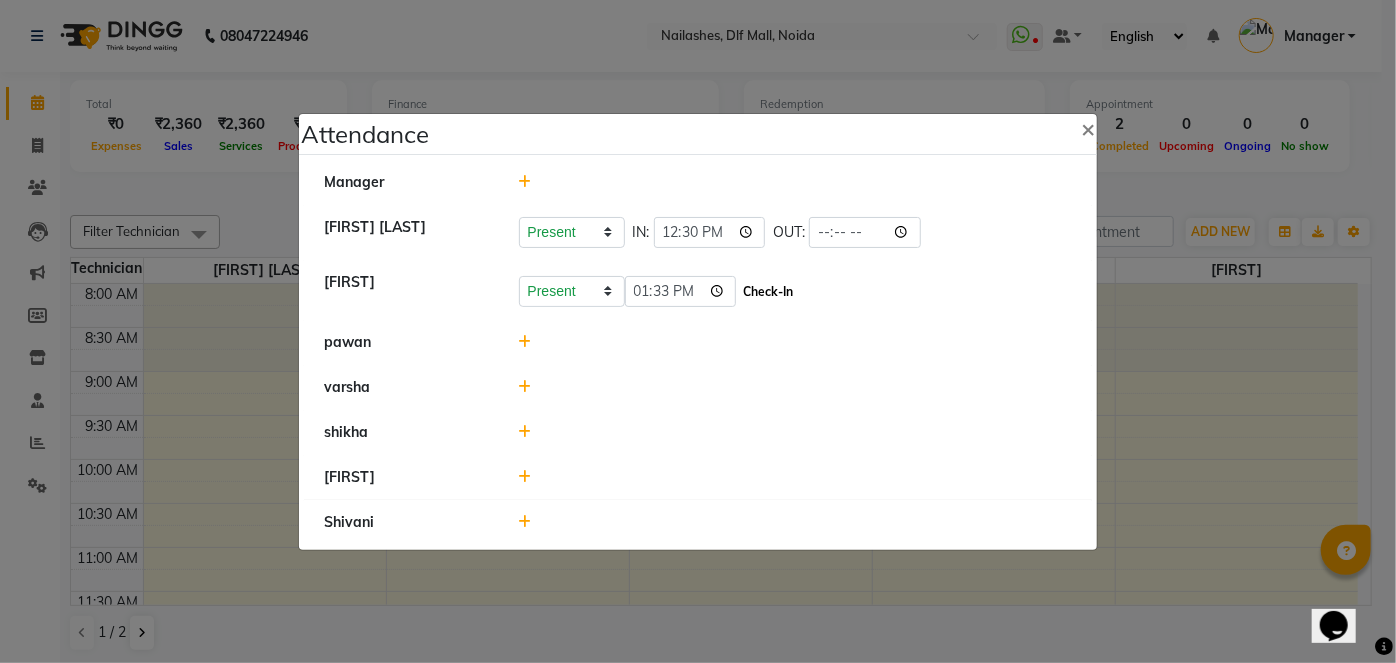click on "Check-In" 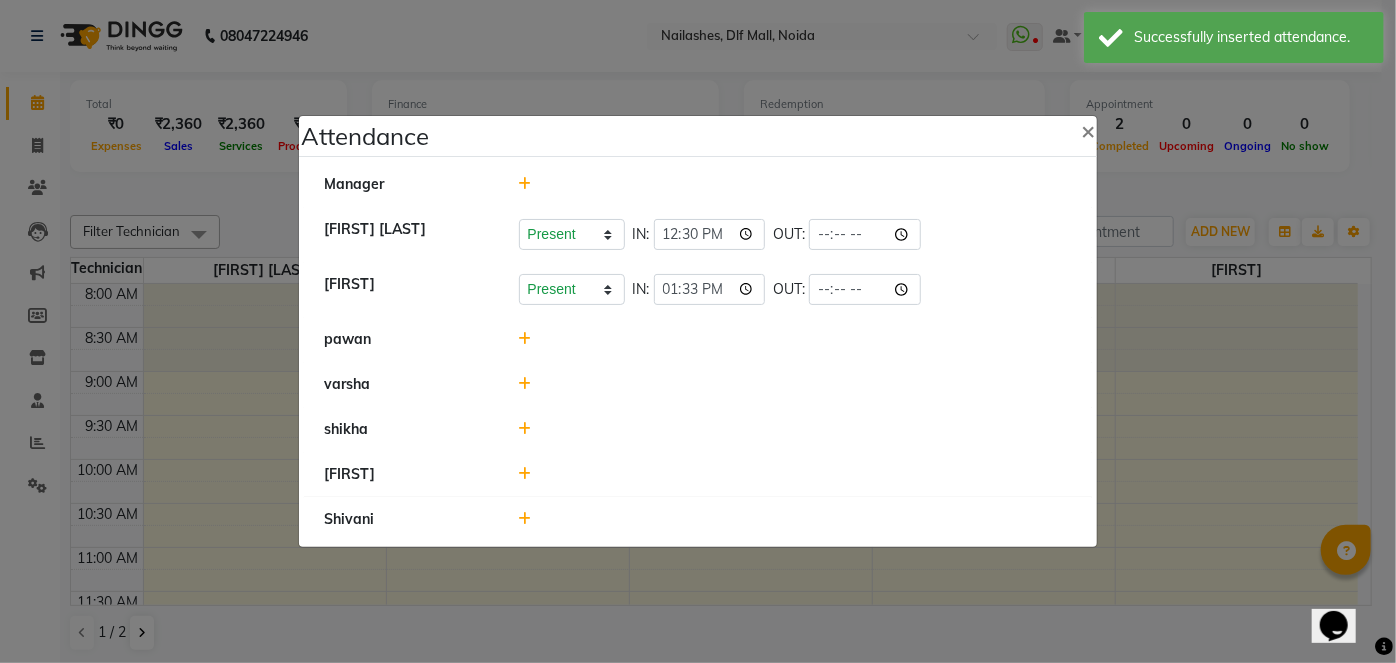 click 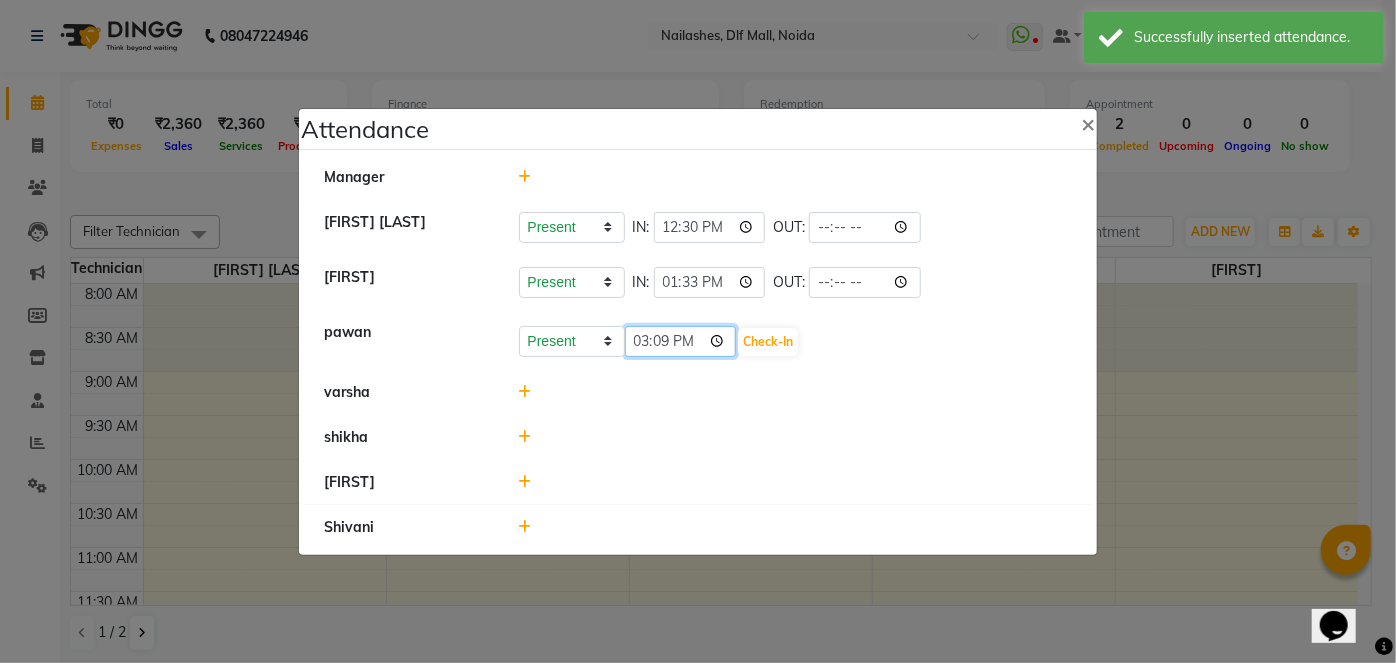 click on "15:09" 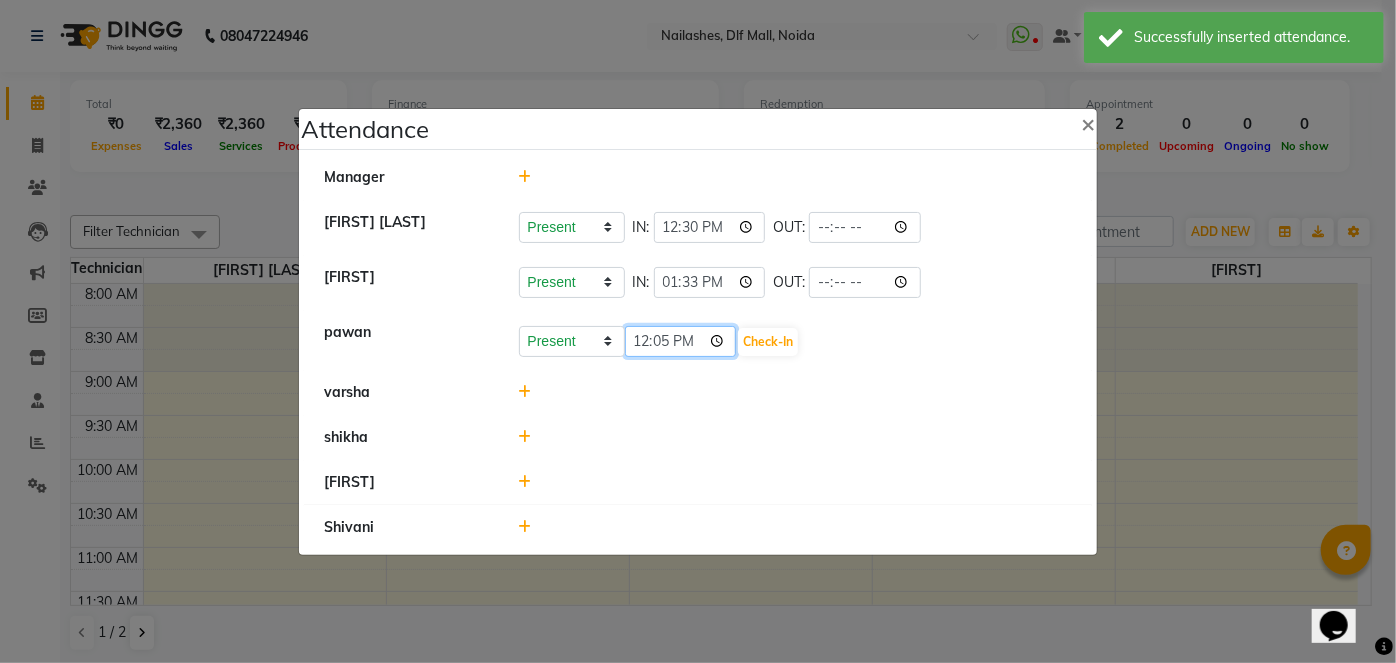 type on "12:57" 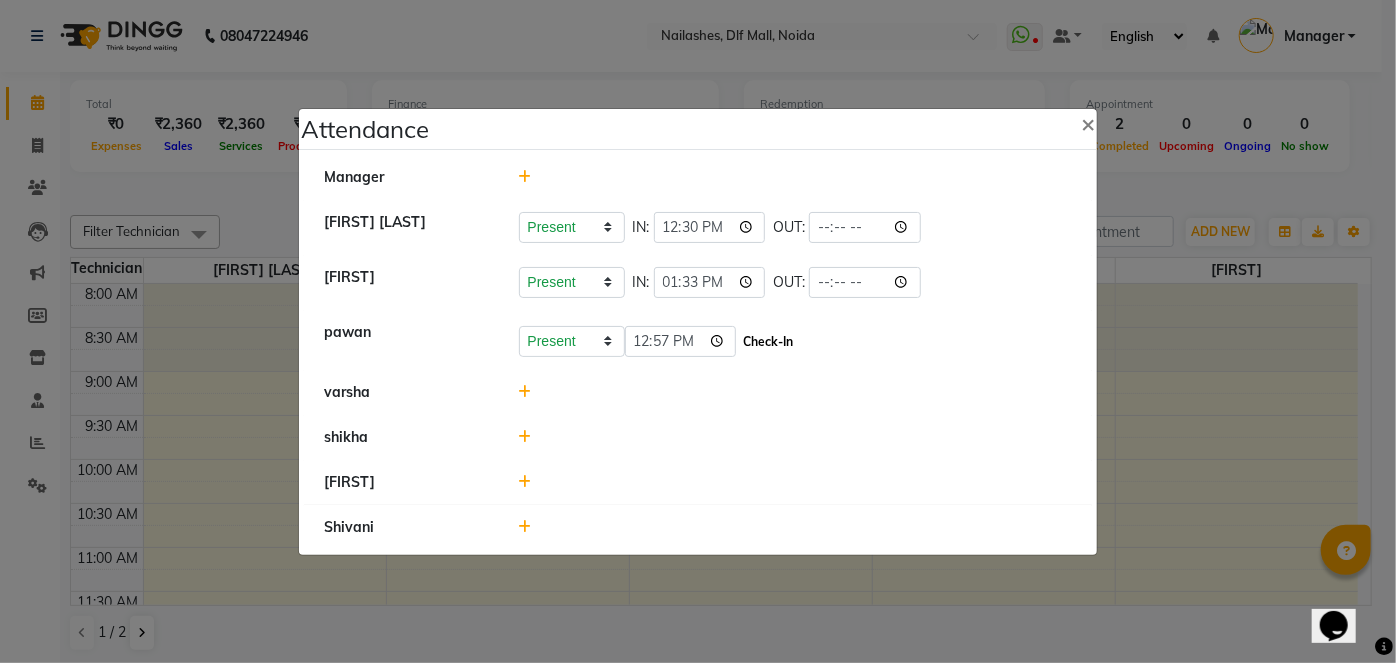 click on "Check-In" 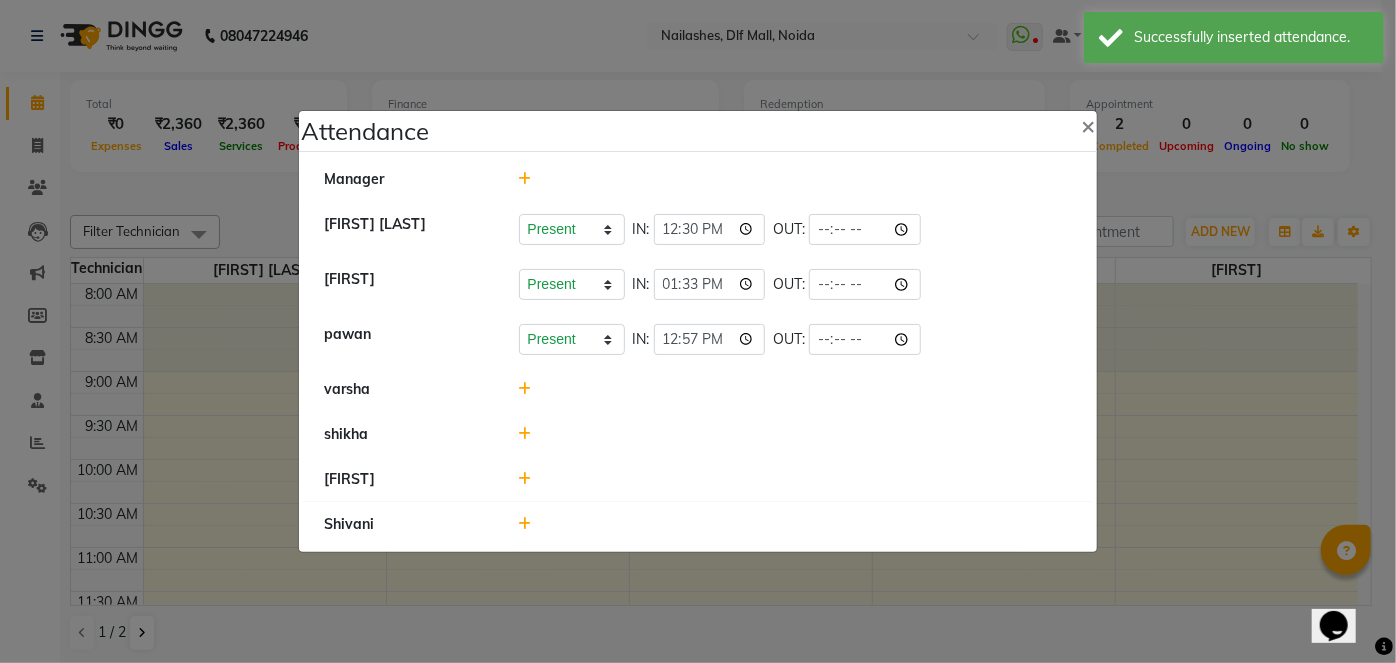 click 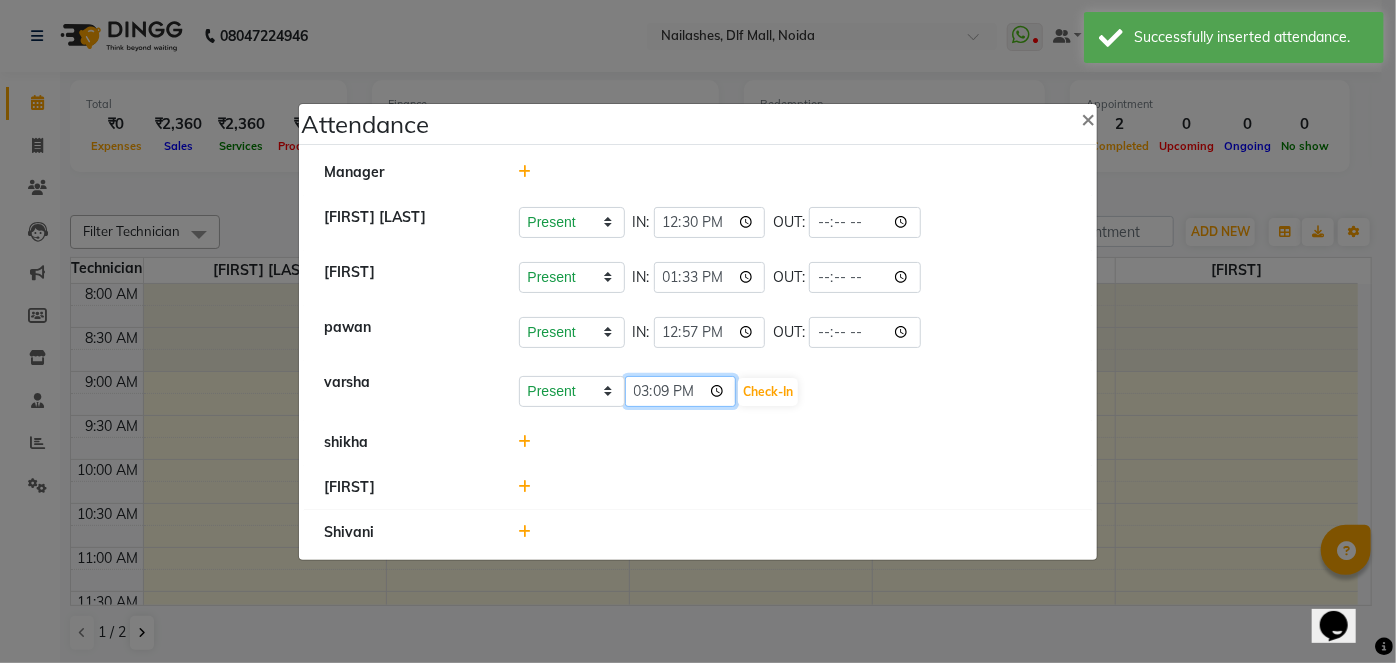 click on "15:09" 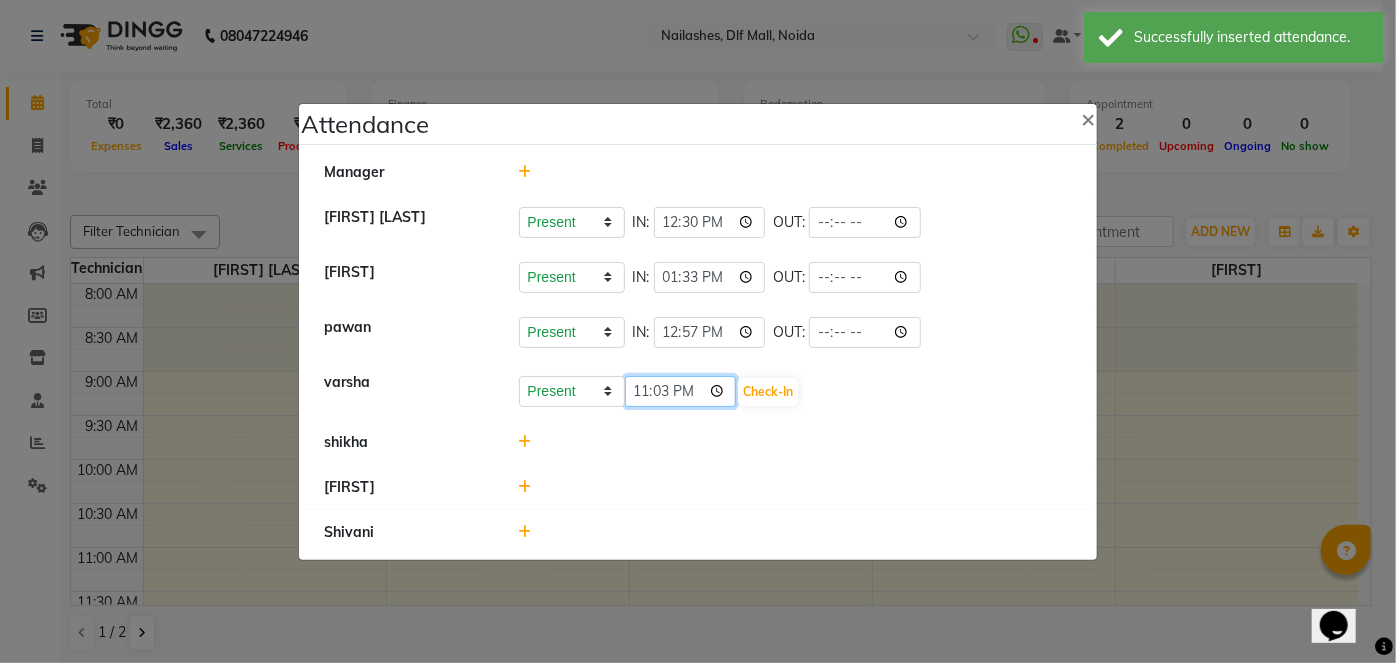 type on "11:03" 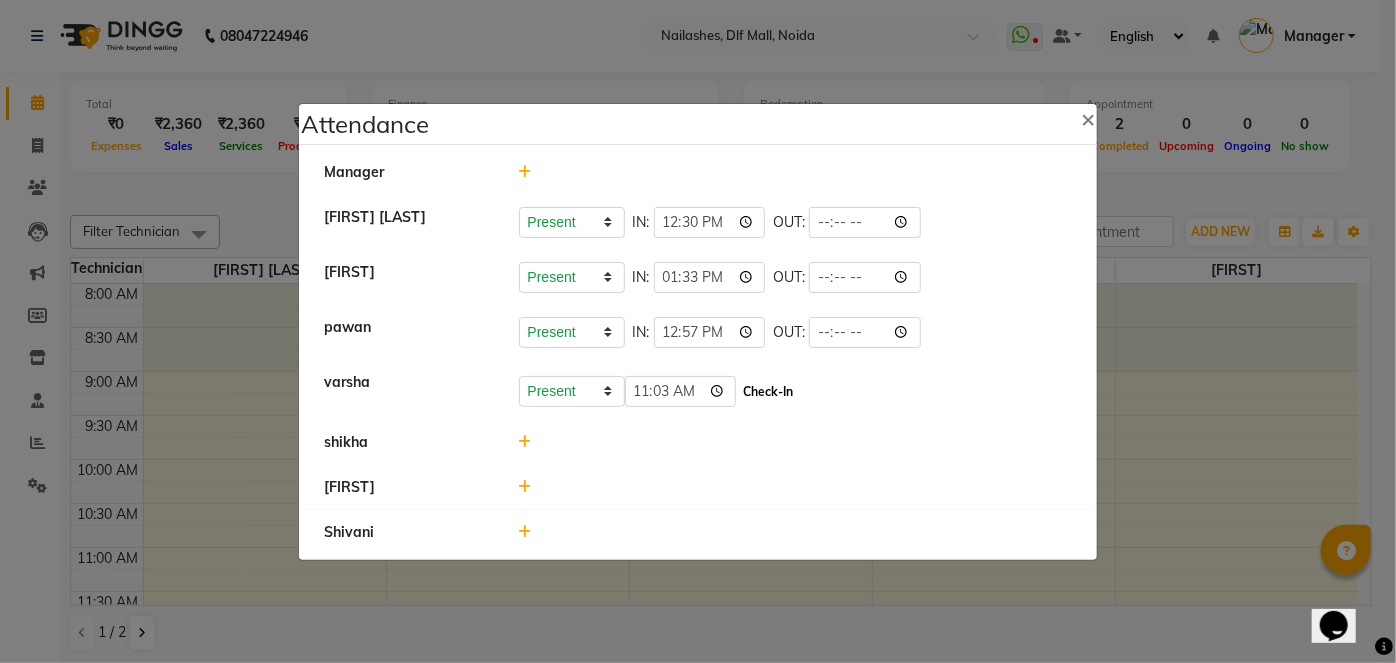 click on "Check-In" 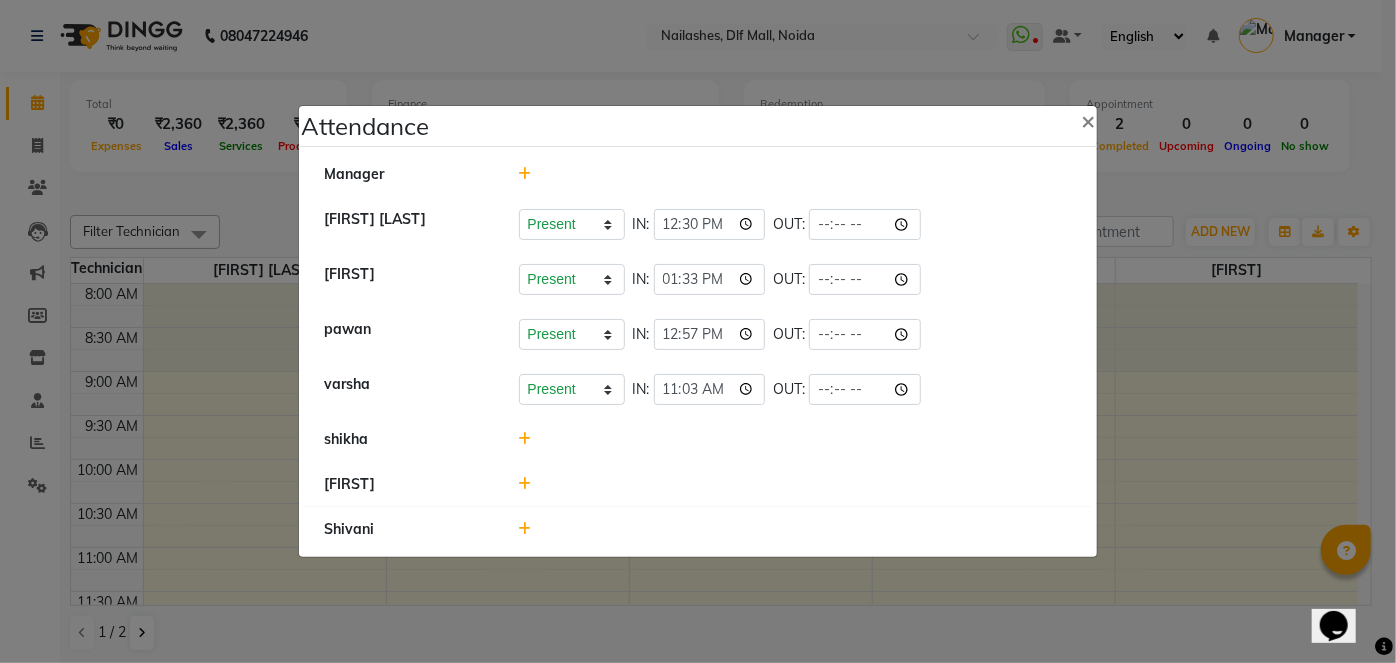 click 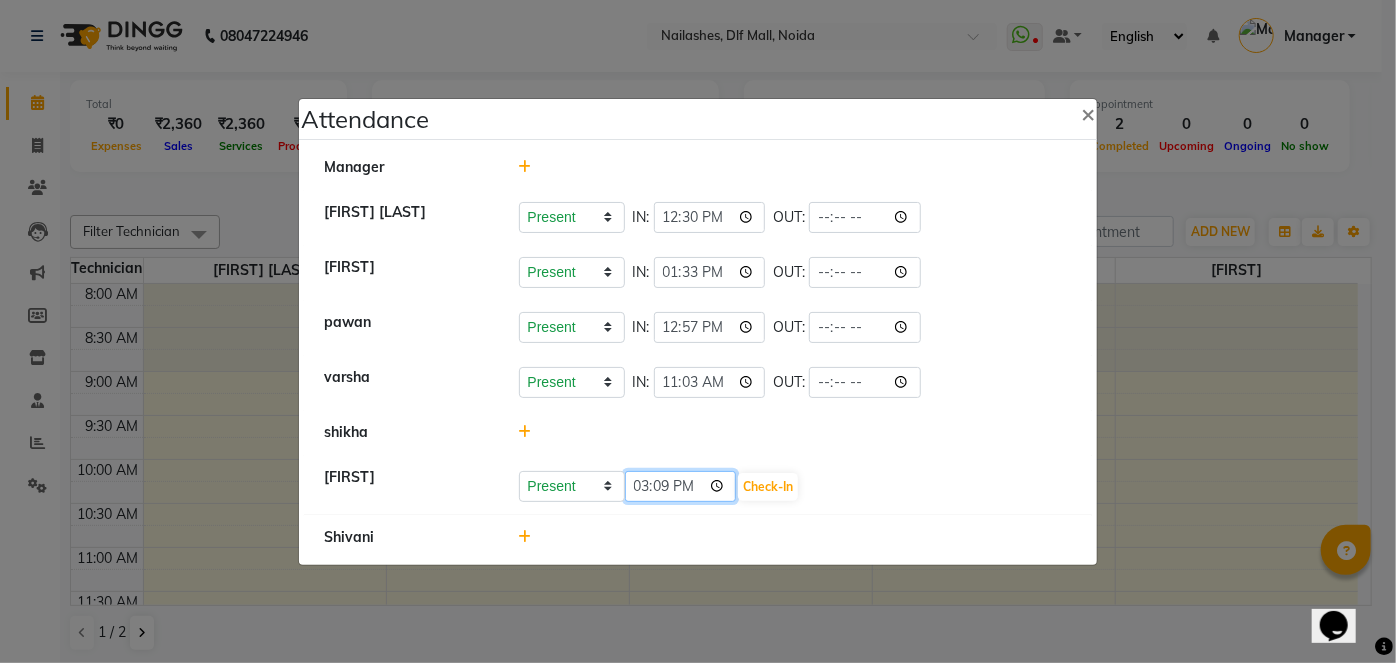 click on "15:09" 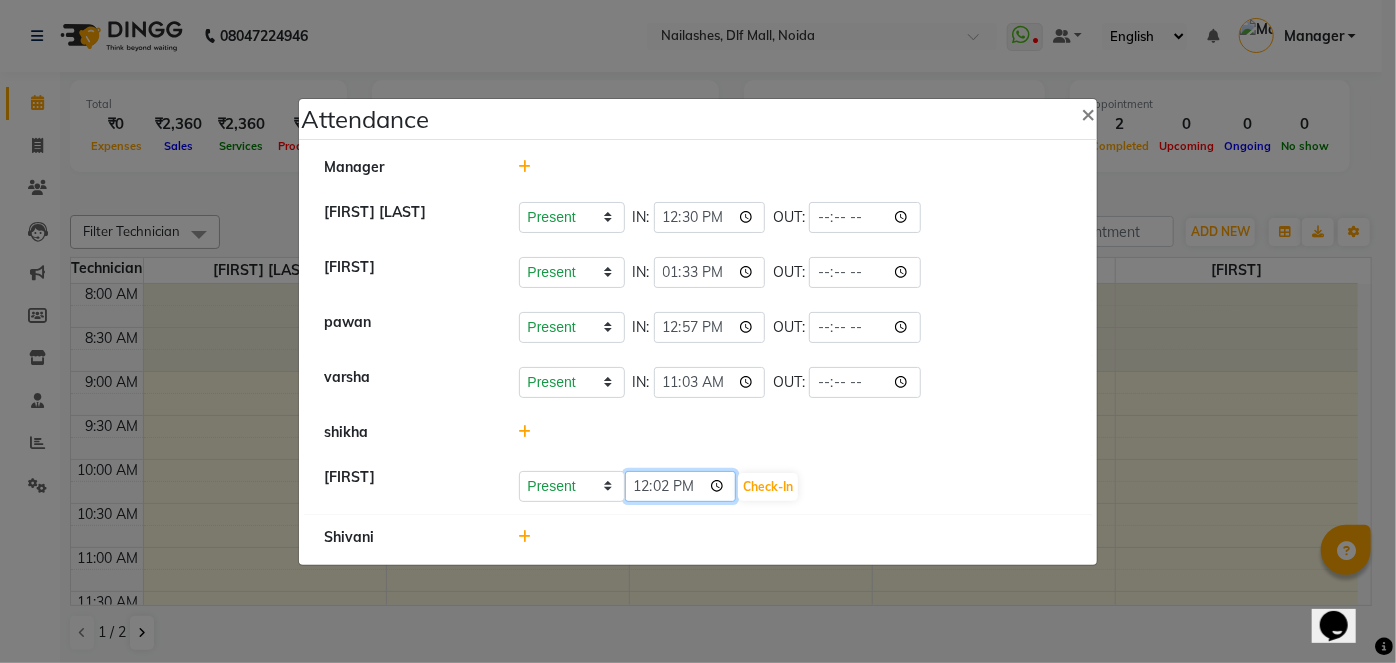 type on "12:20" 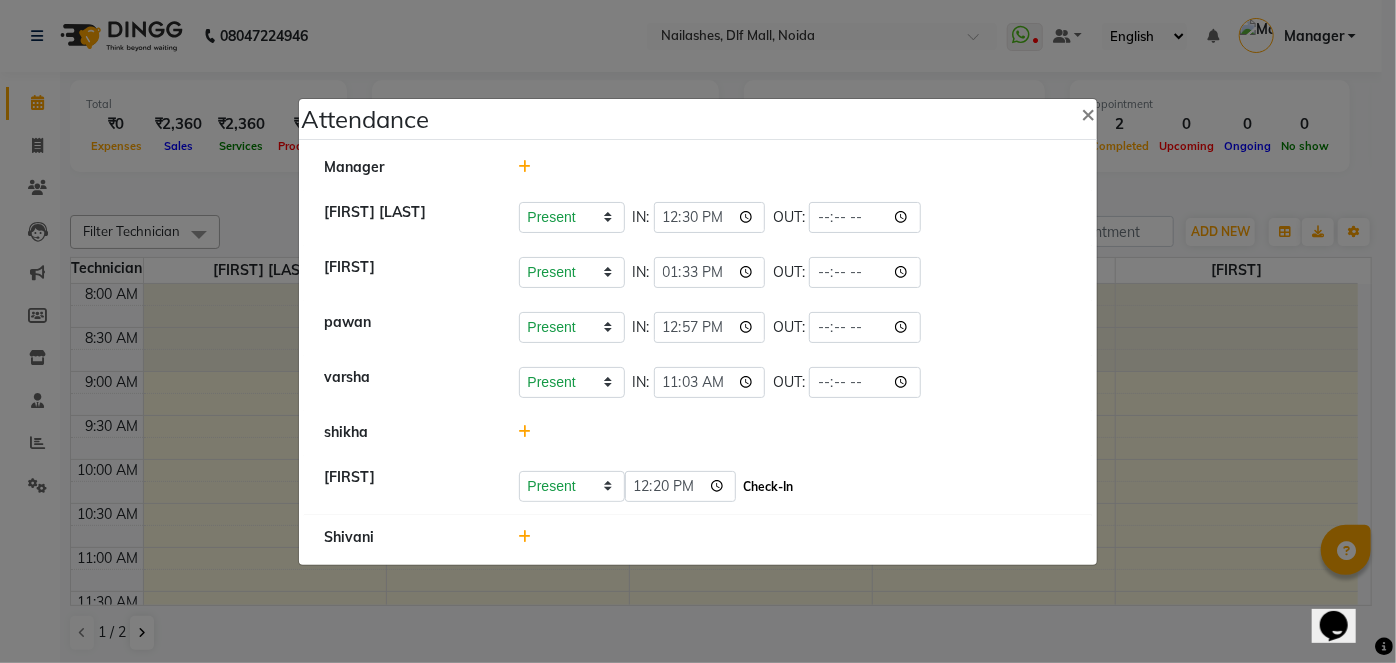 click on "Check-In" 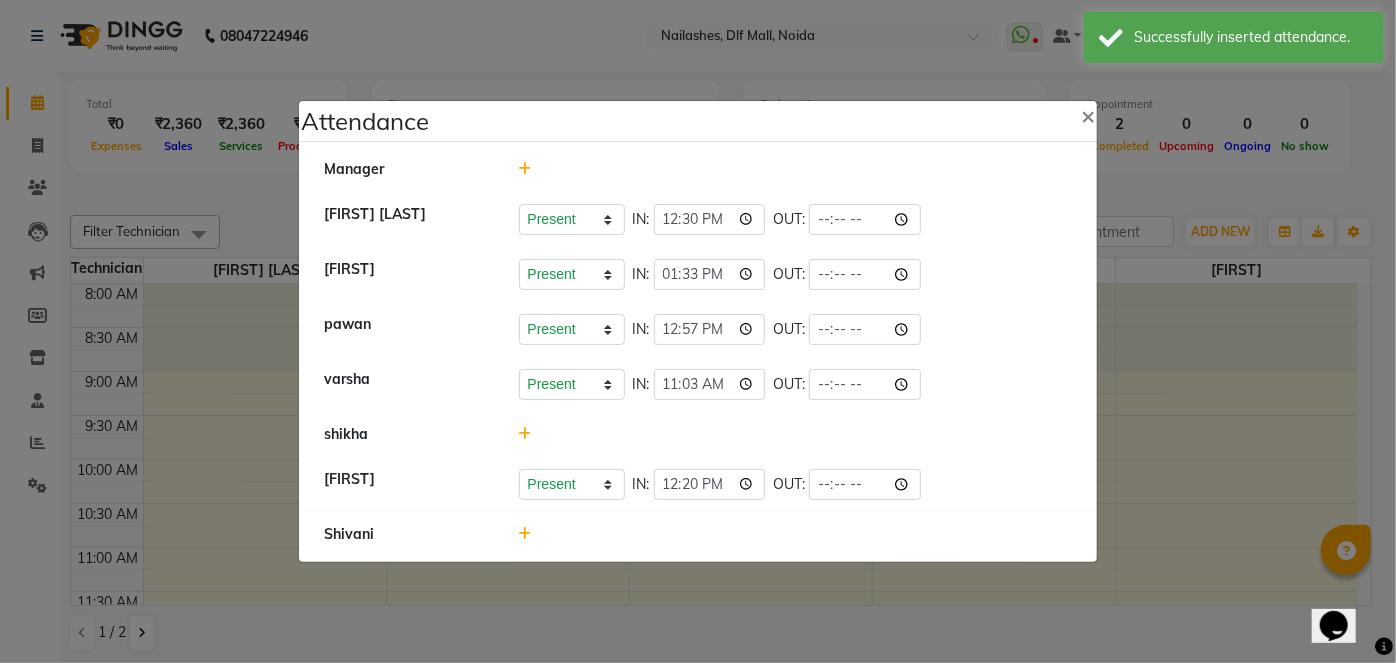 click 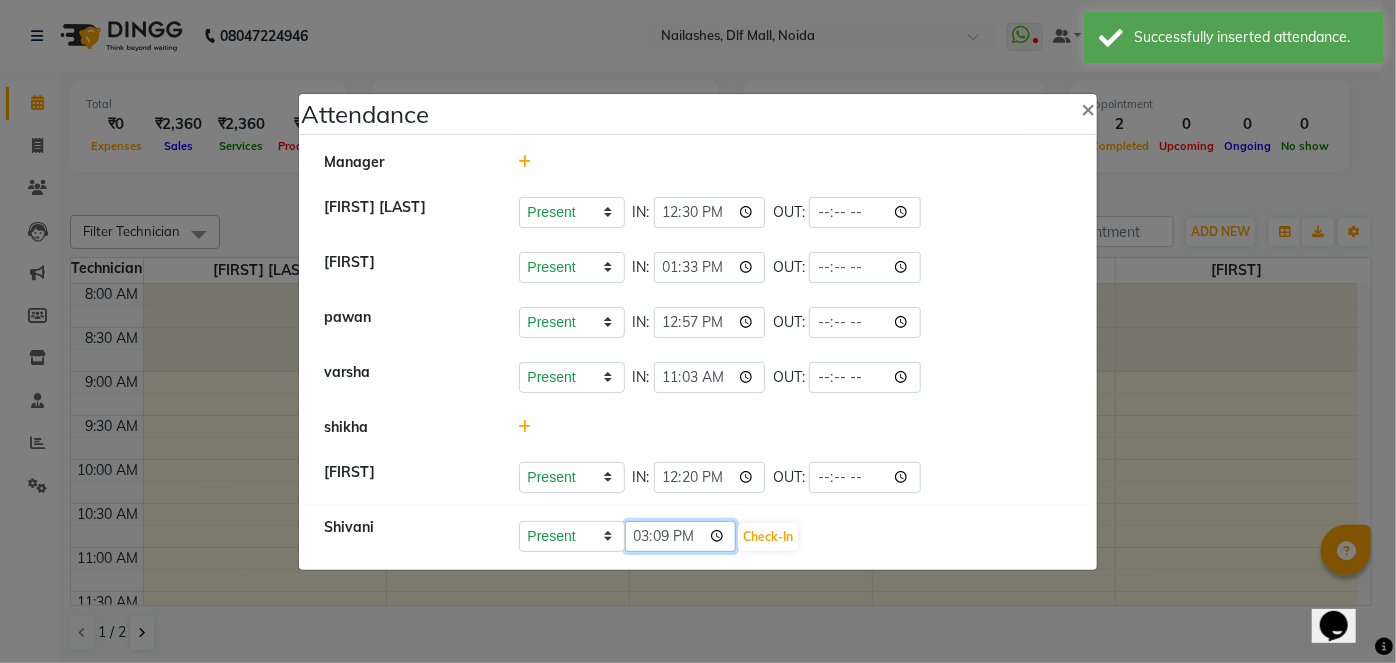 click on "15:09" 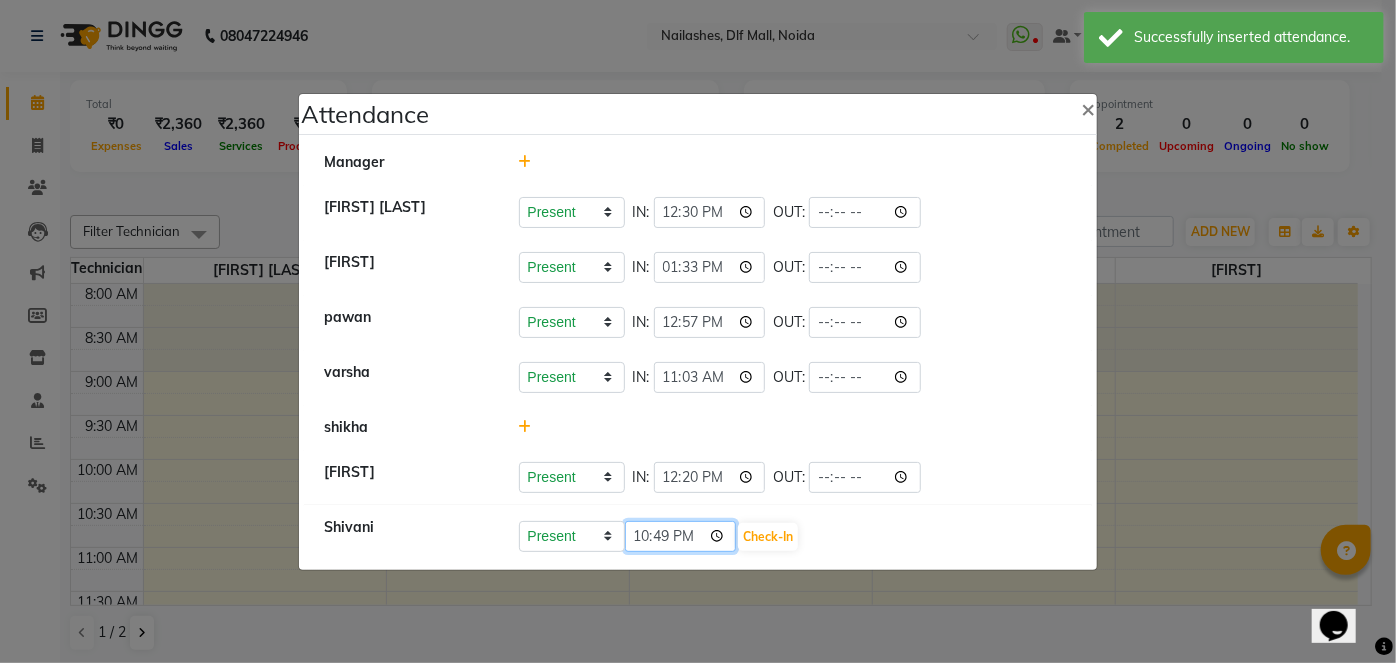 type on "10:49" 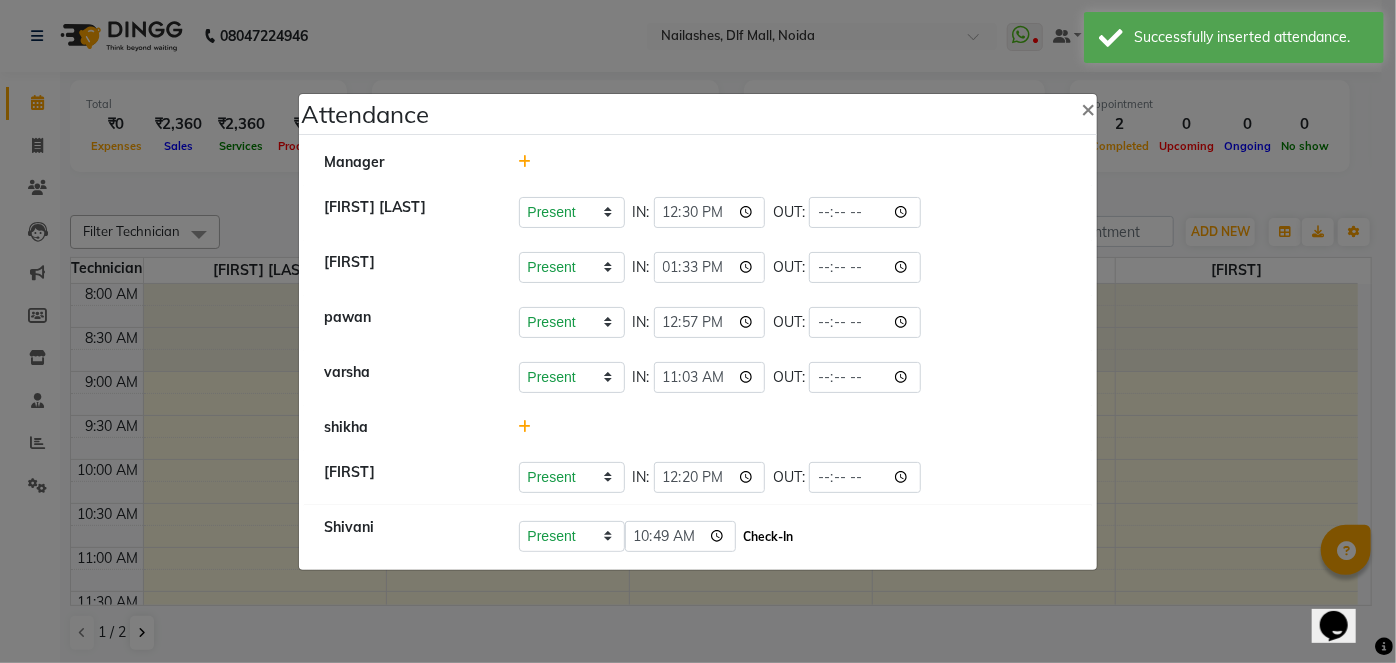 click on "Check-In" 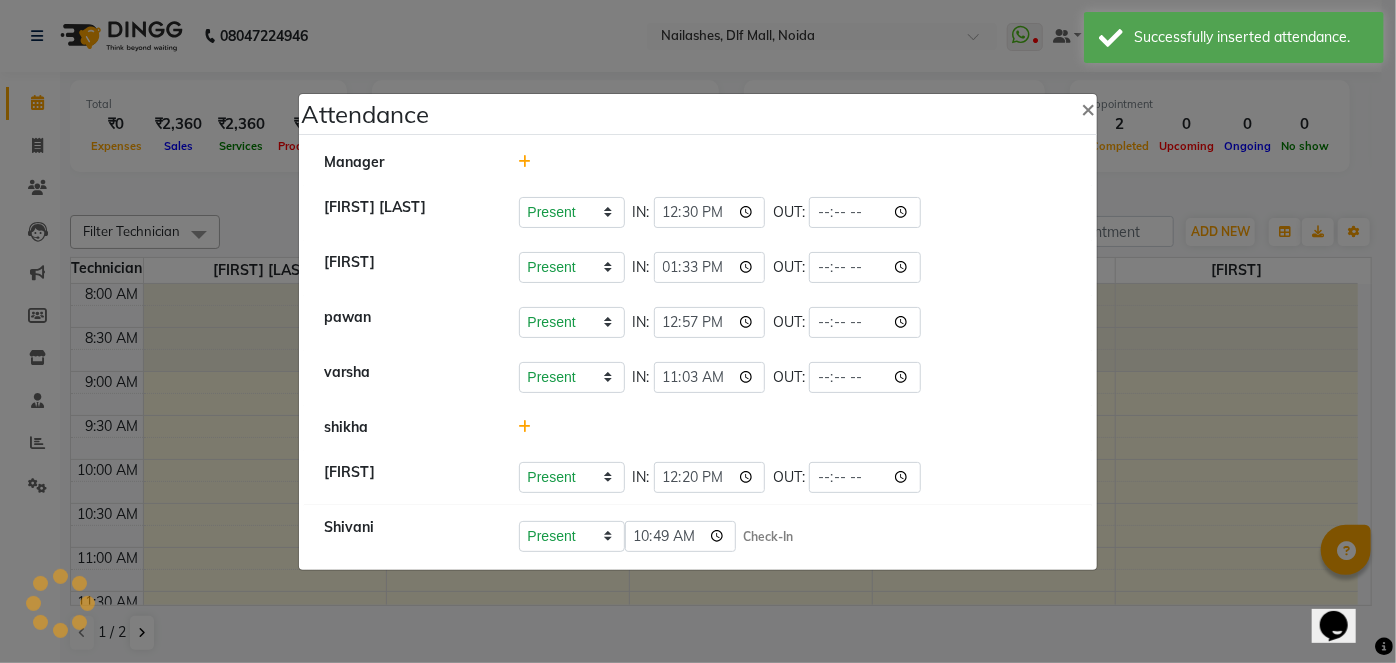 click on "Check-In" 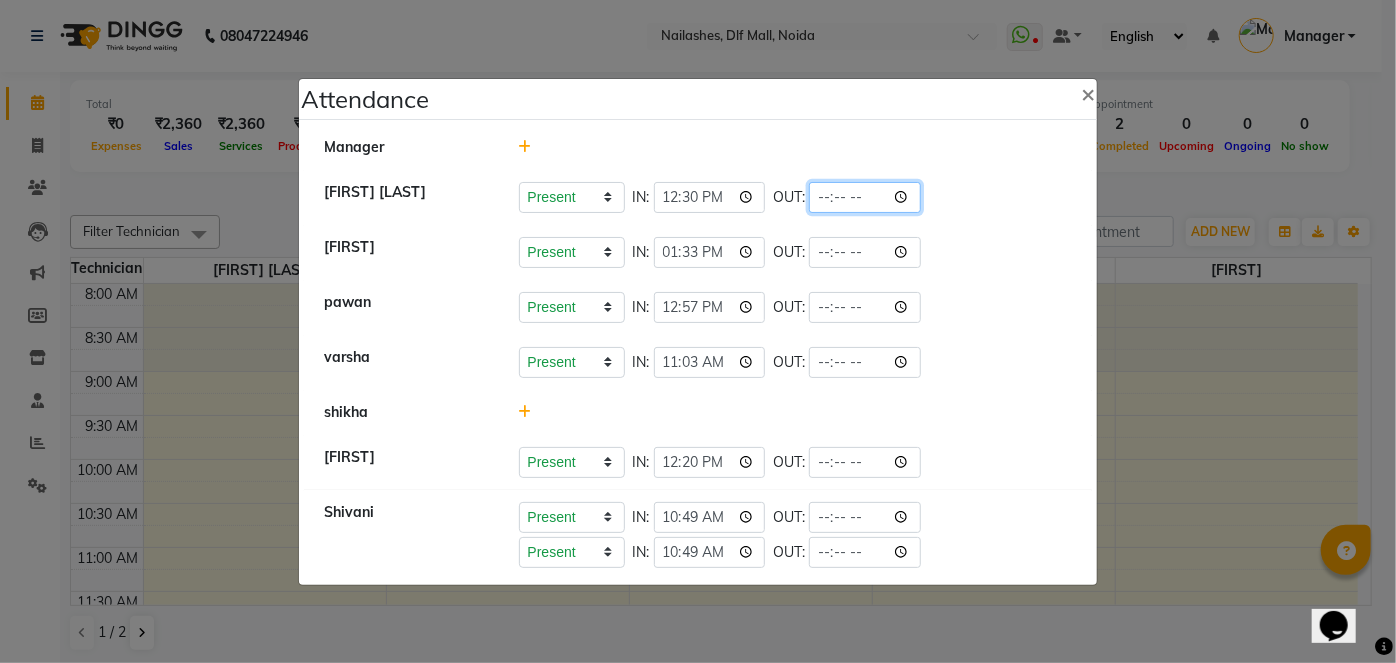 drag, startPoint x: 915, startPoint y: 138, endPoint x: 1012, endPoint y: 88, distance: 109.128365 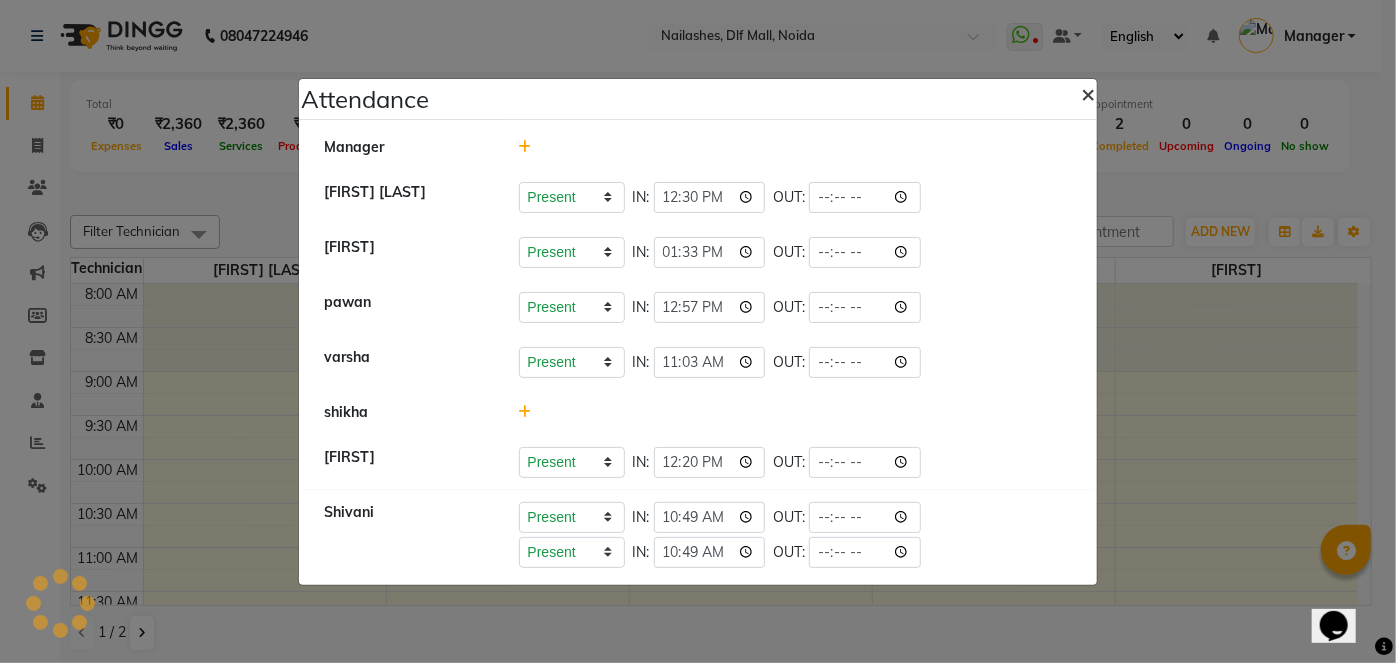 click on "×" 